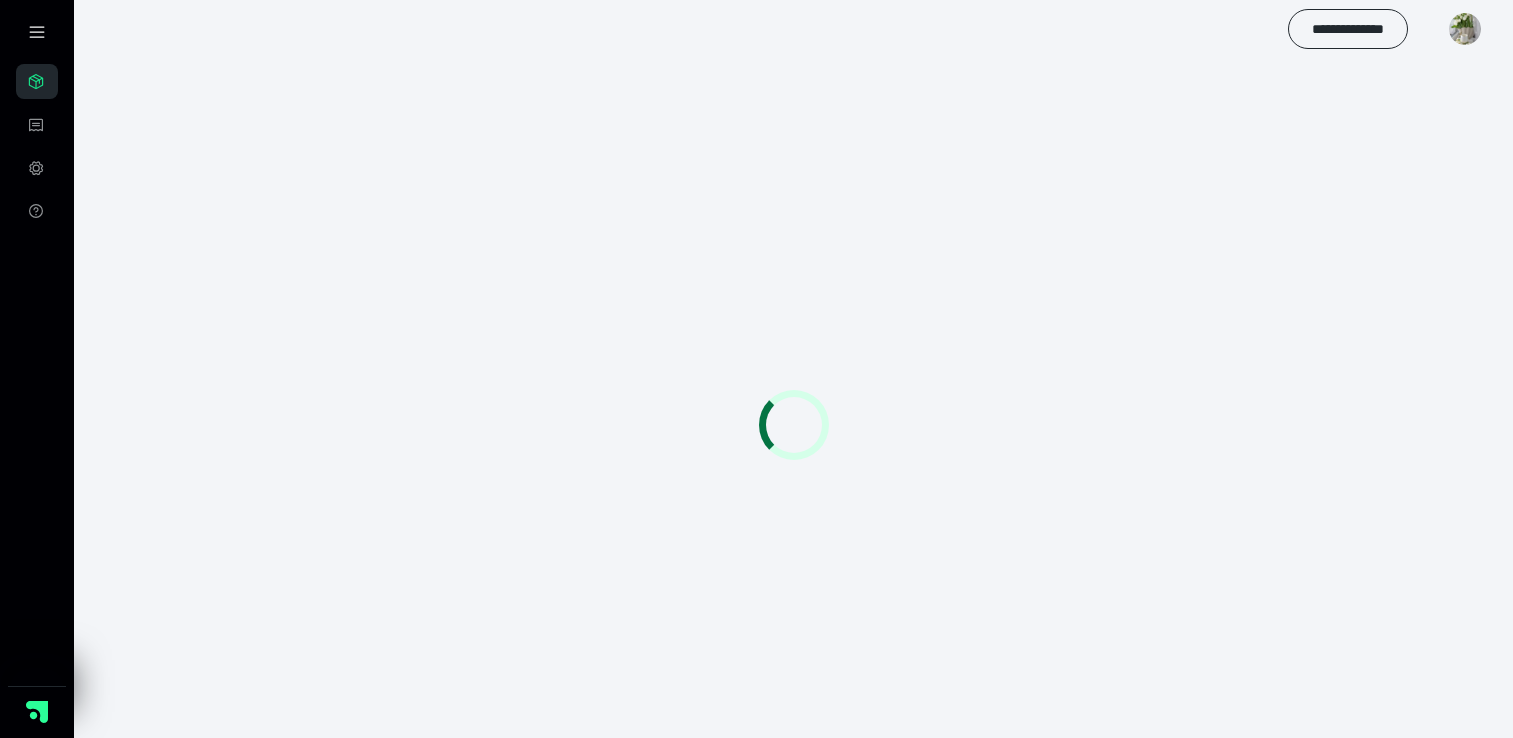 scroll, scrollTop: 0, scrollLeft: 0, axis: both 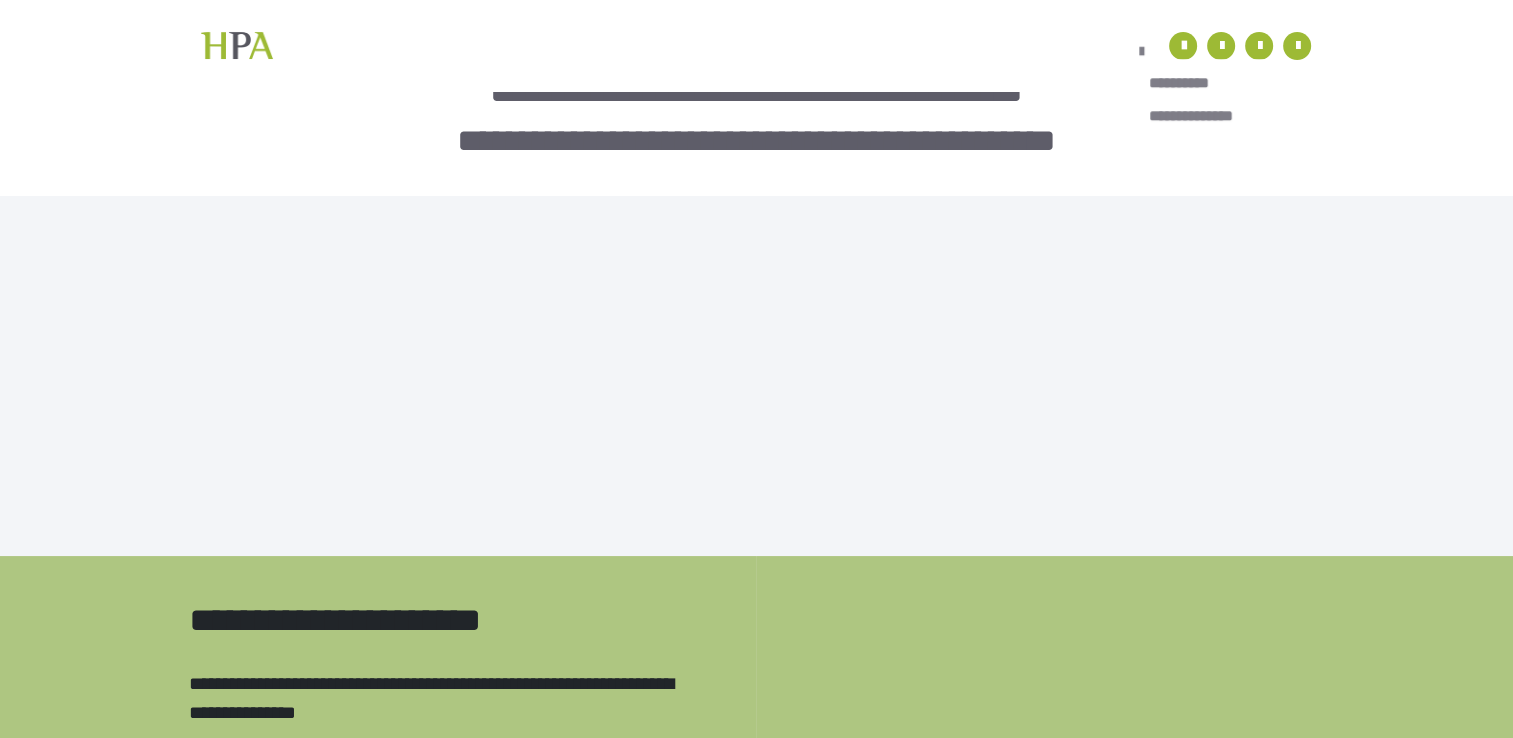 click at bounding box center [1142, 51] 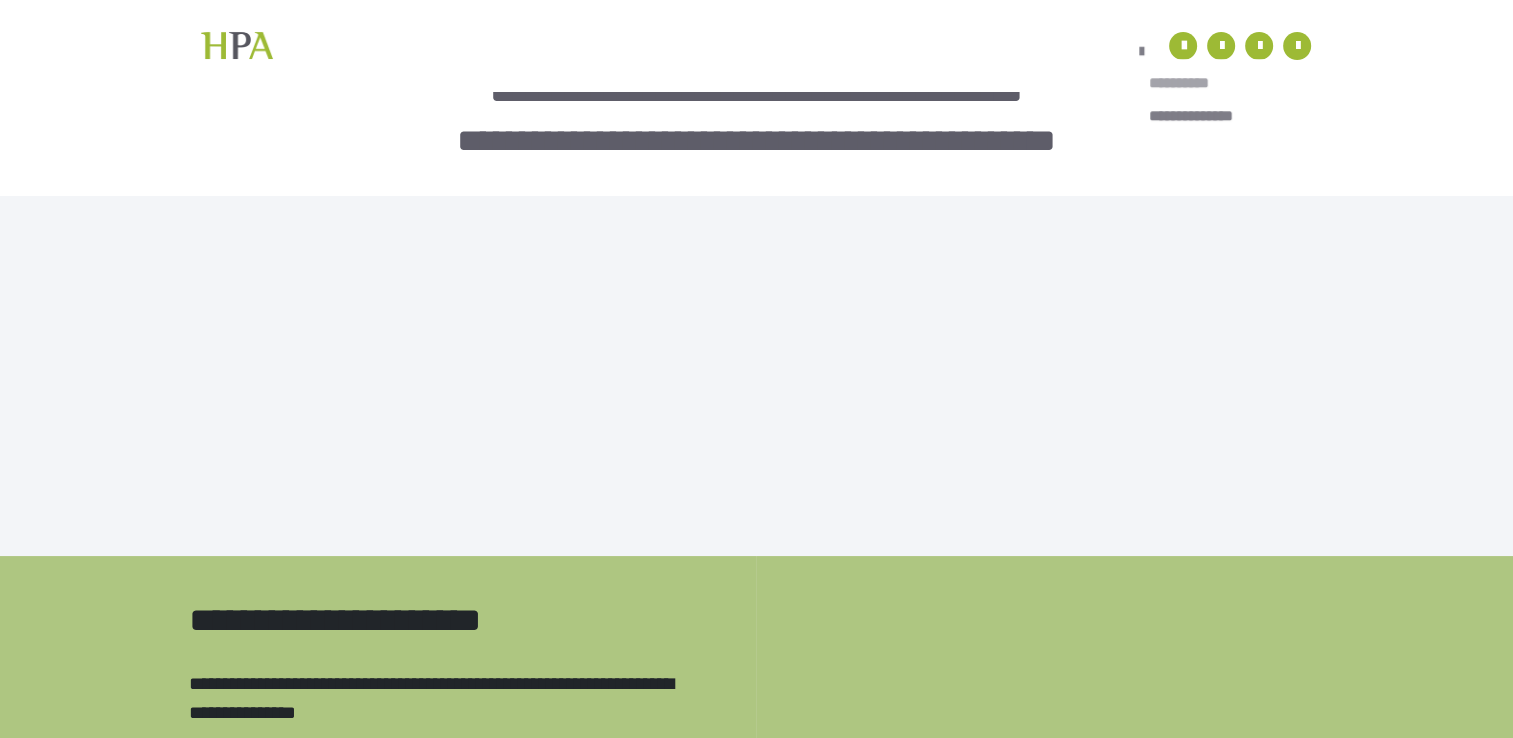 click on "**********" at bounding box center [1207, 83] 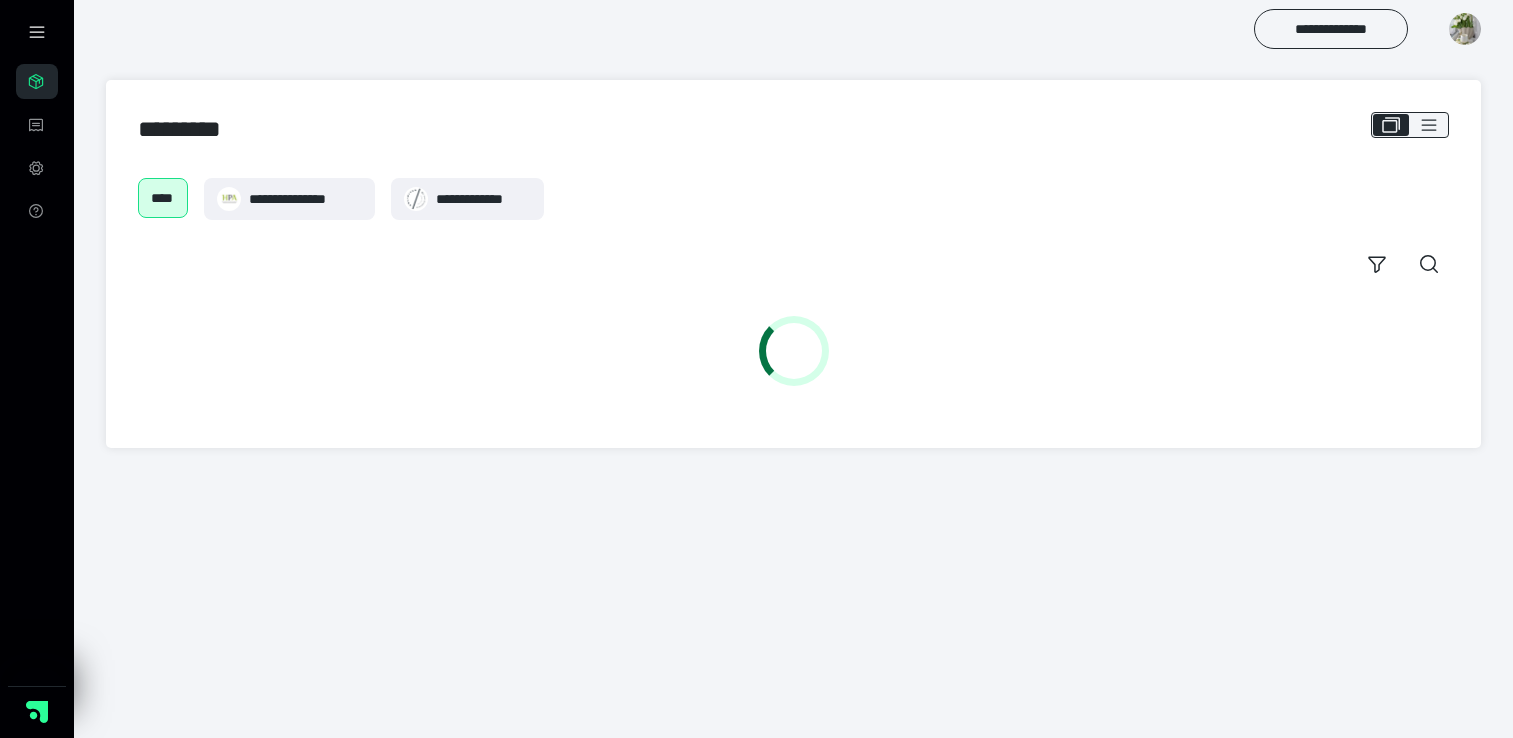 scroll, scrollTop: 0, scrollLeft: 0, axis: both 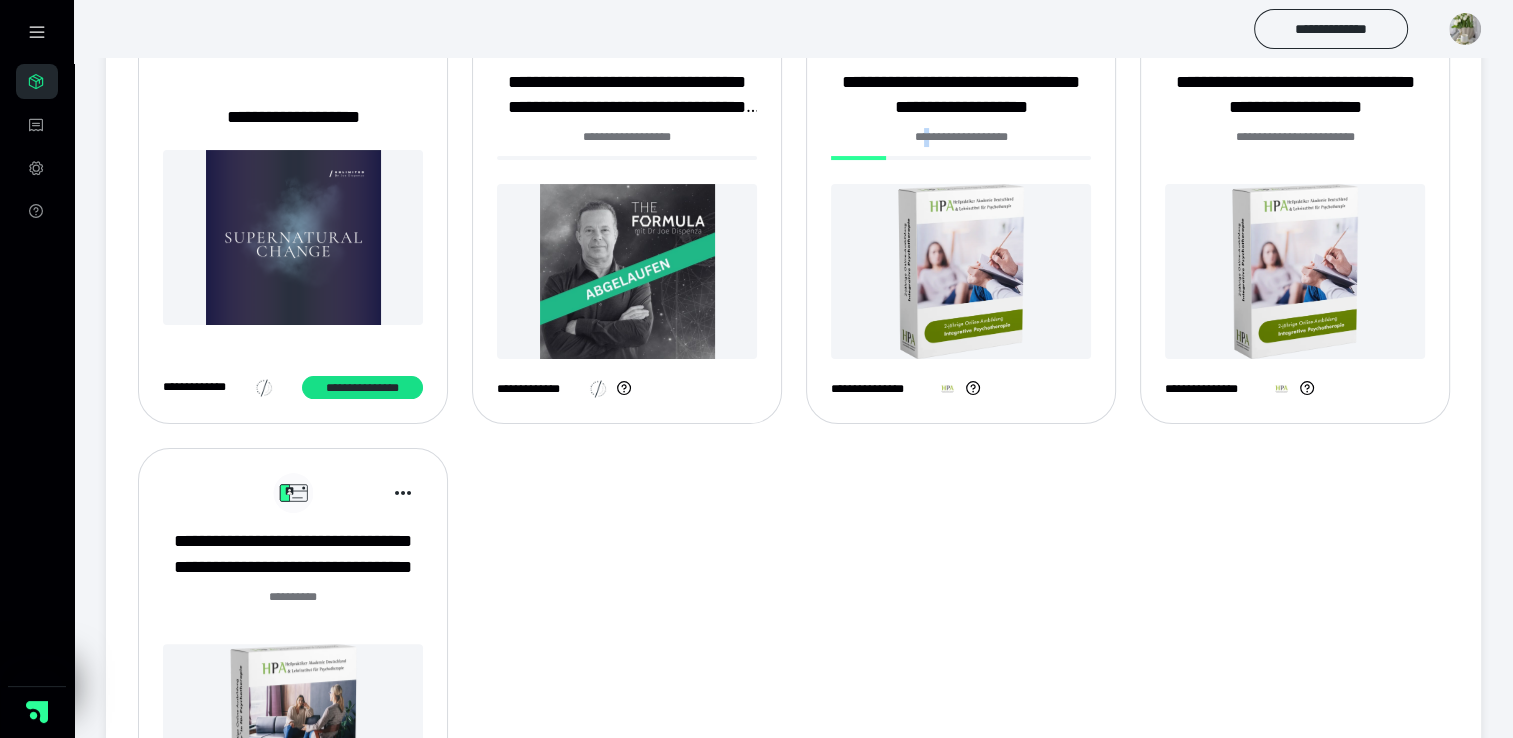 click on "**********" at bounding box center (961, 214) 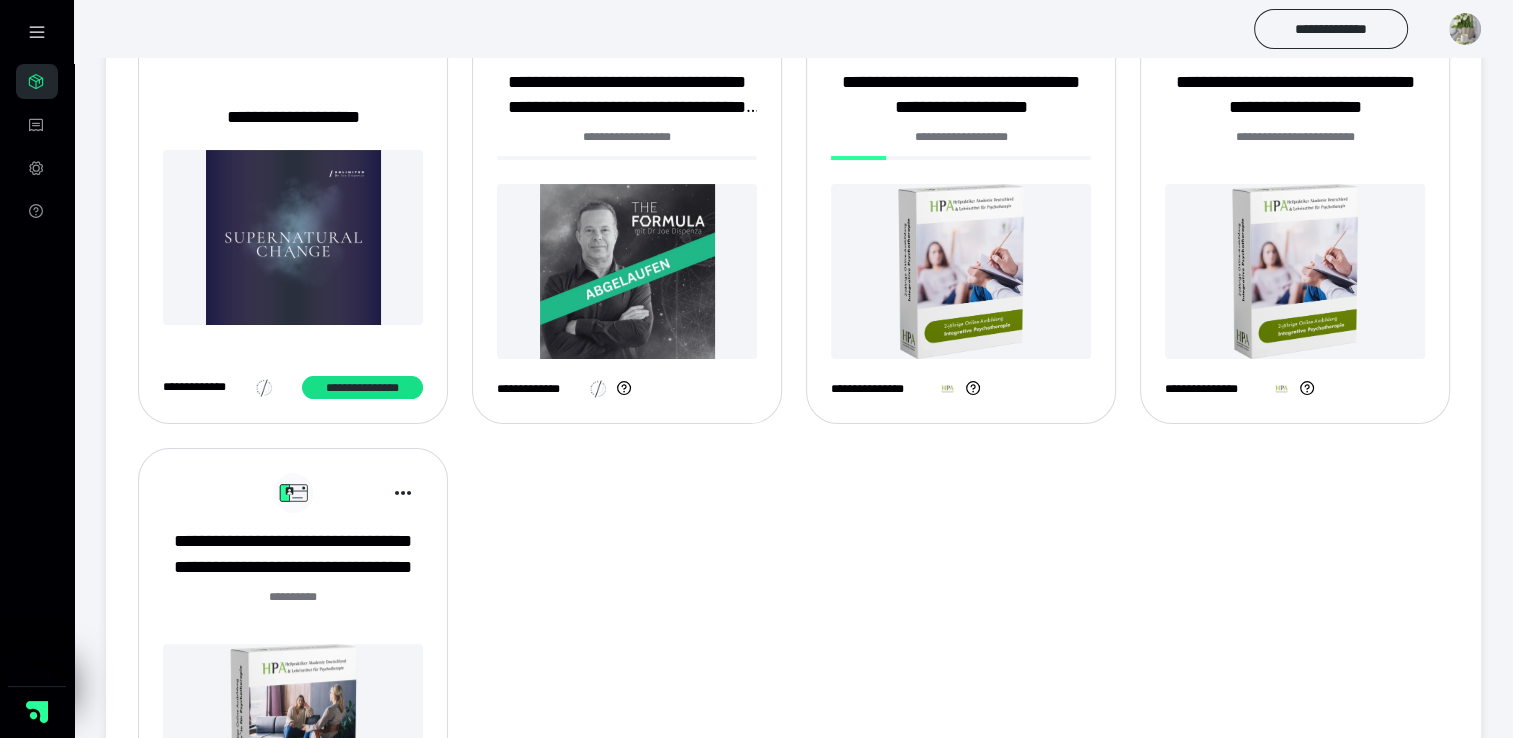 drag, startPoint x: 922, startPoint y: 120, endPoint x: 896, endPoint y: 181, distance: 66.309875 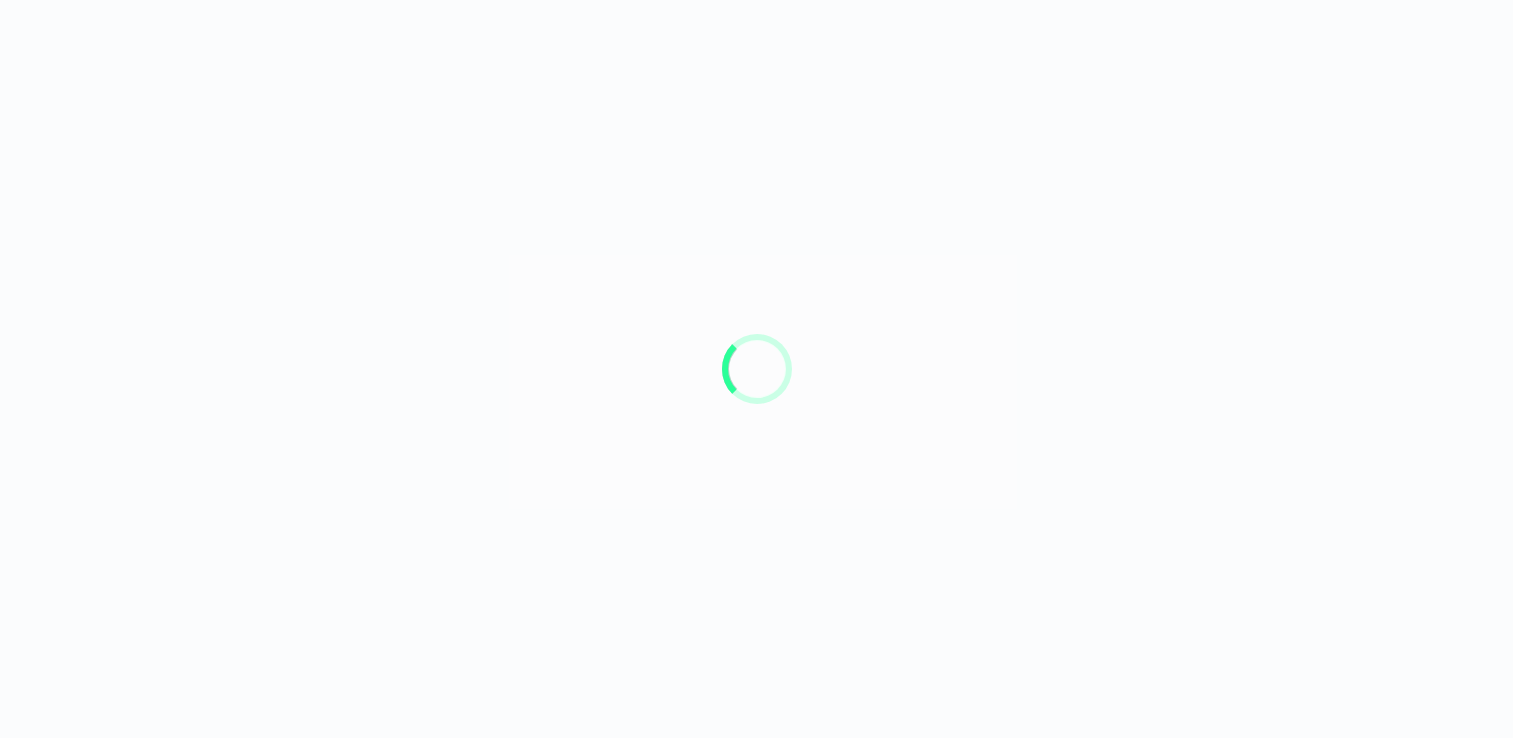 scroll, scrollTop: 0, scrollLeft: 0, axis: both 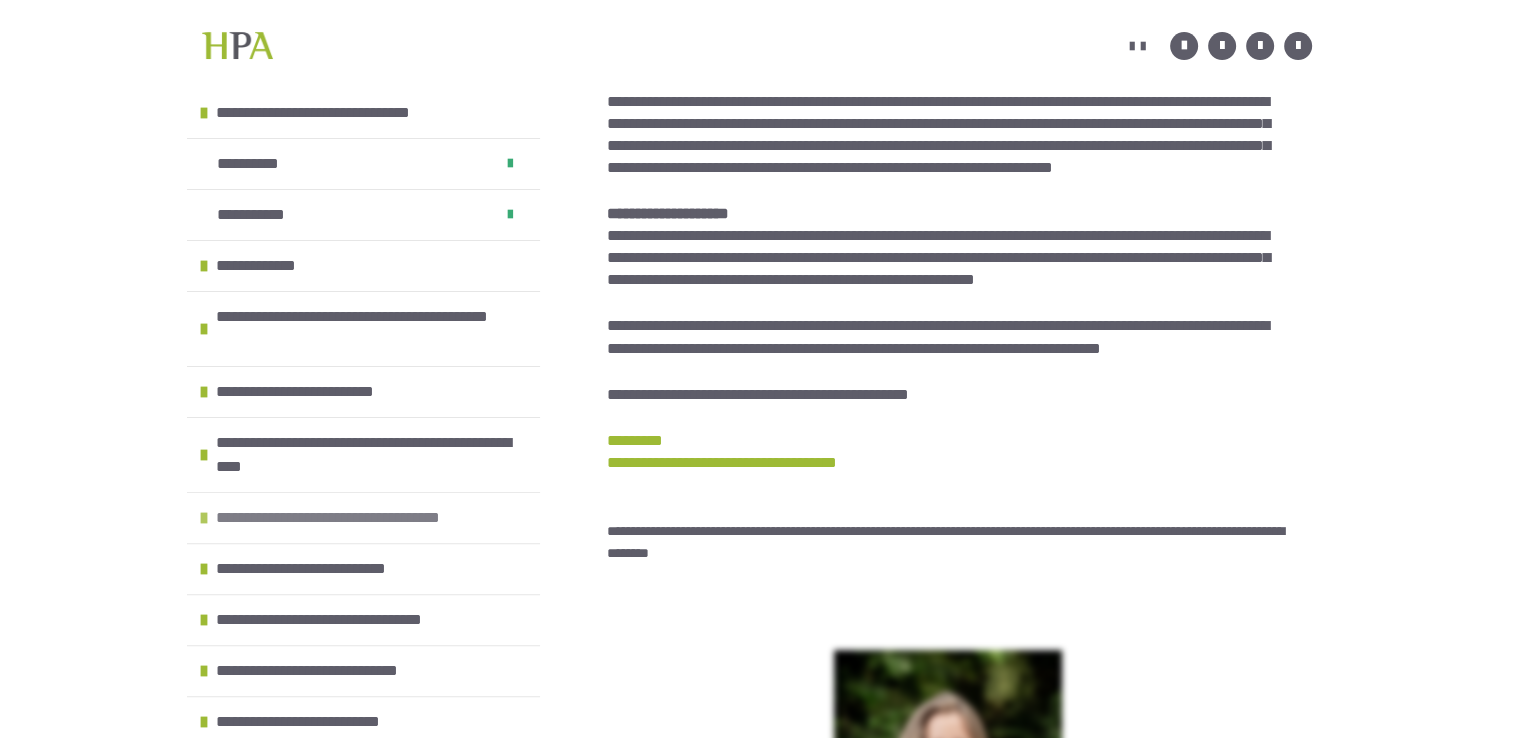 click at bounding box center (204, 518) 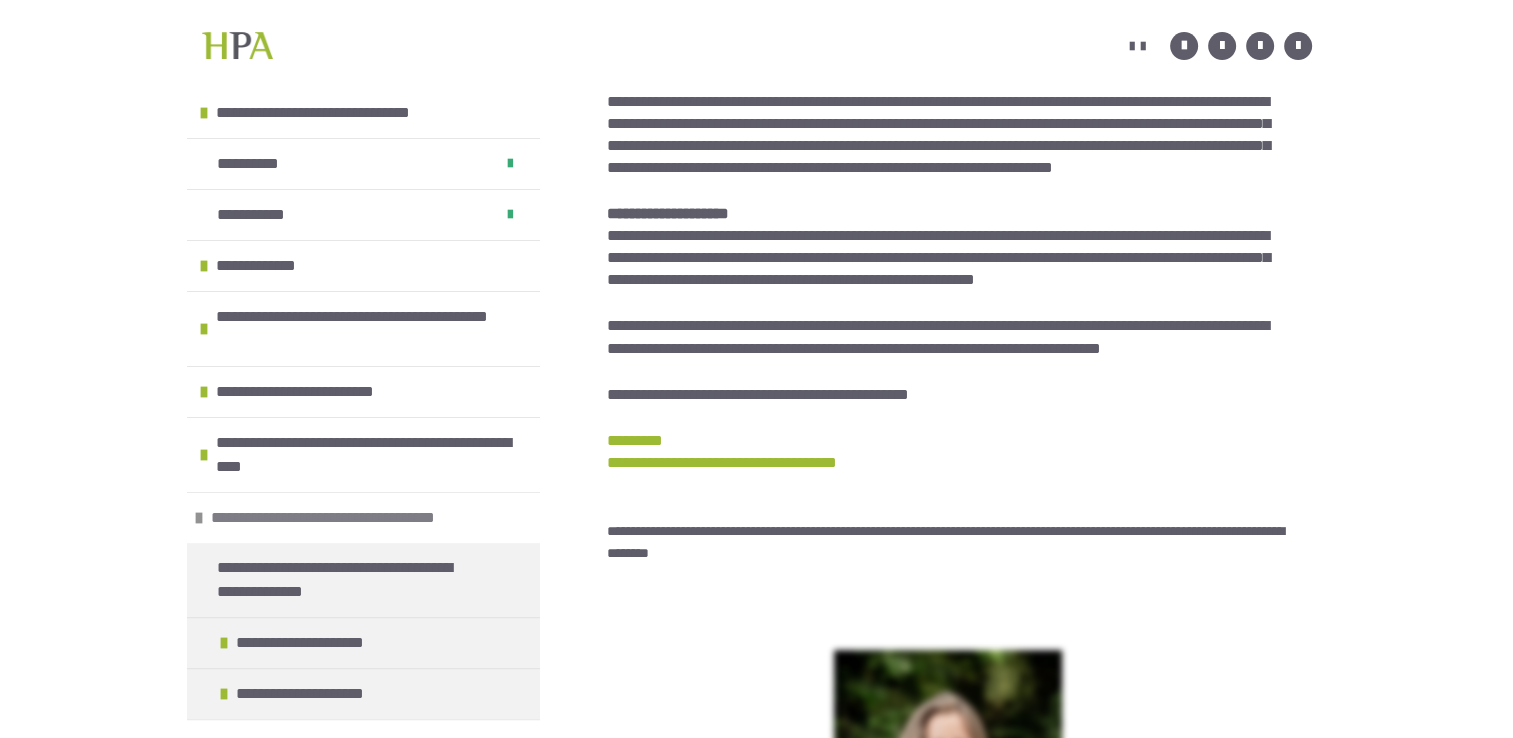 click at bounding box center (199, 518) 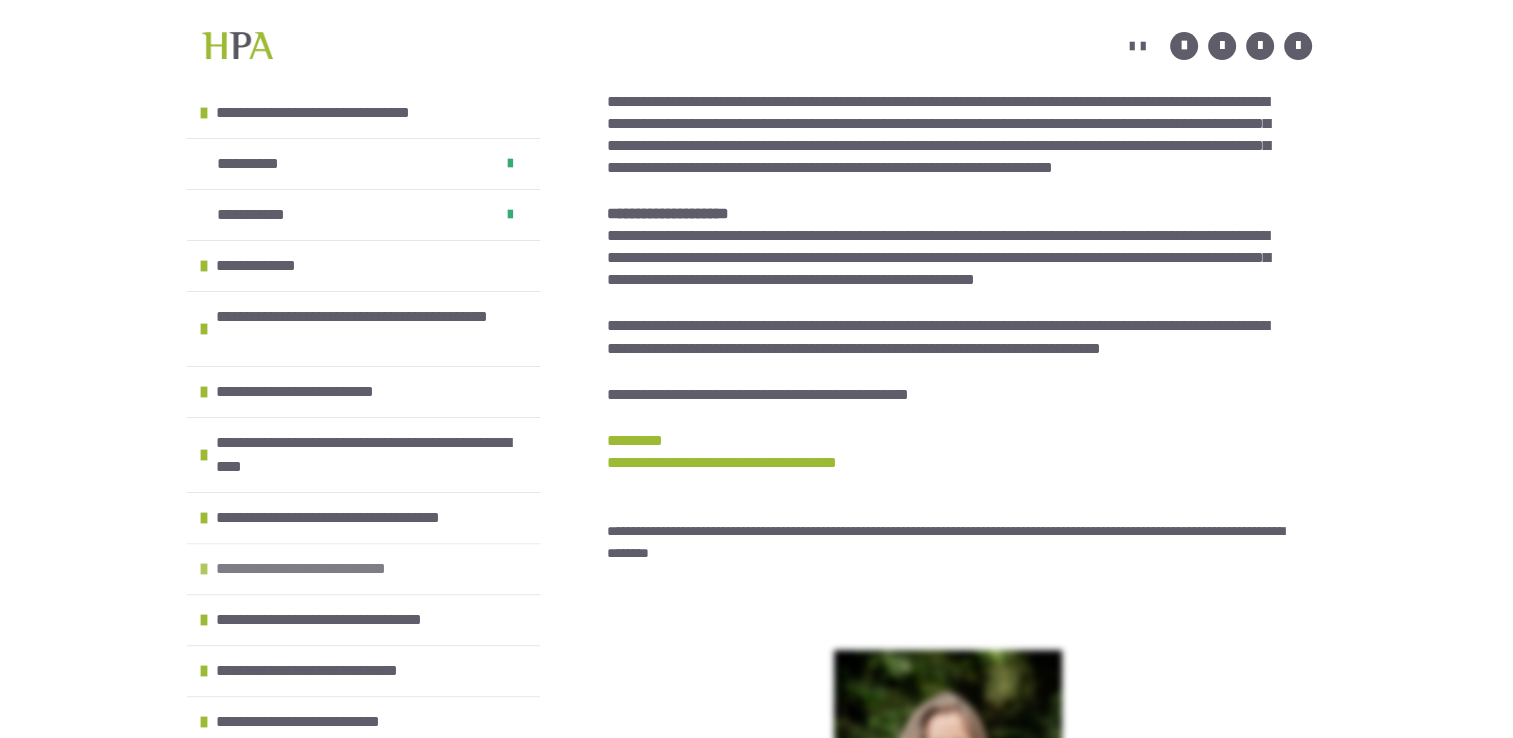 click at bounding box center (204, 569) 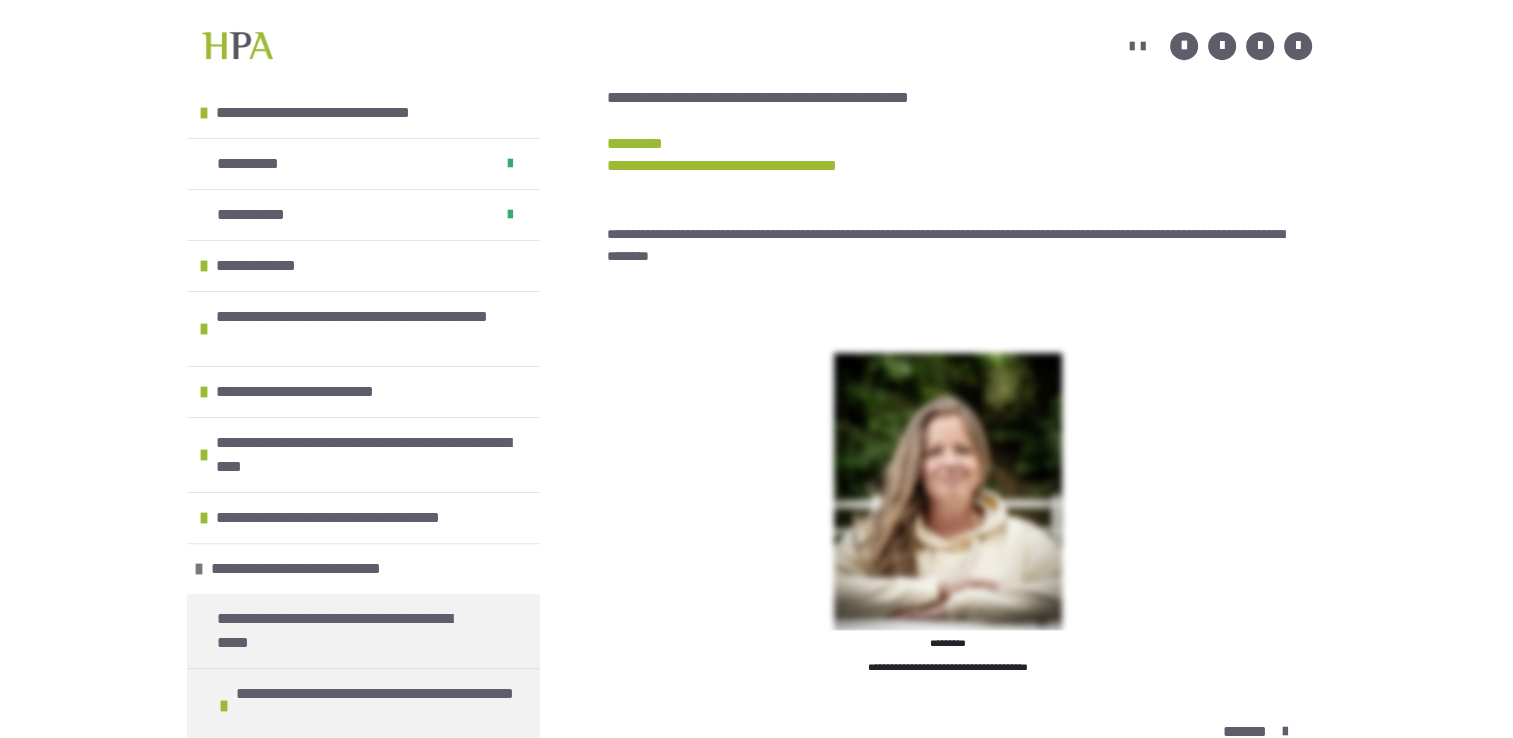 scroll, scrollTop: 1100, scrollLeft: 0, axis: vertical 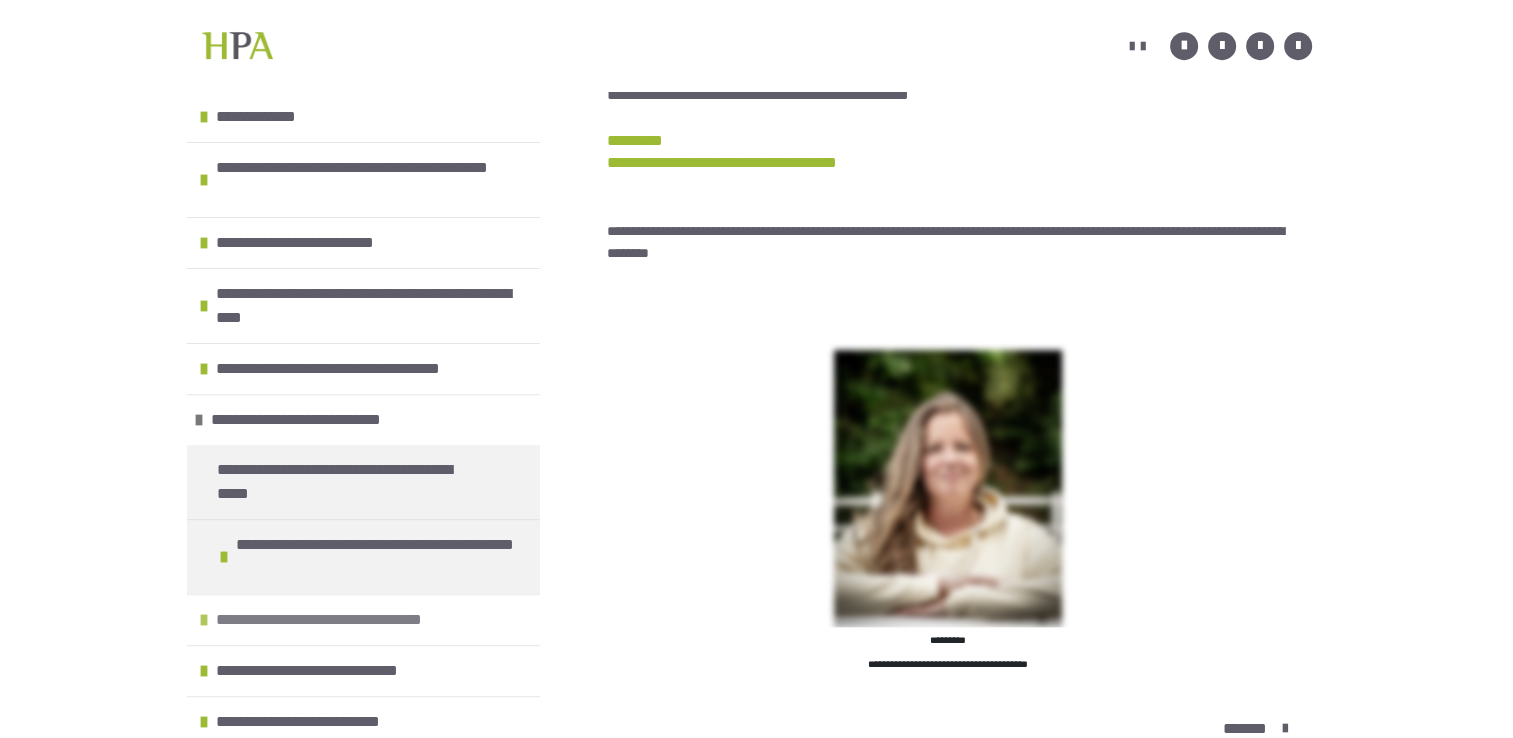 click at bounding box center [204, 620] 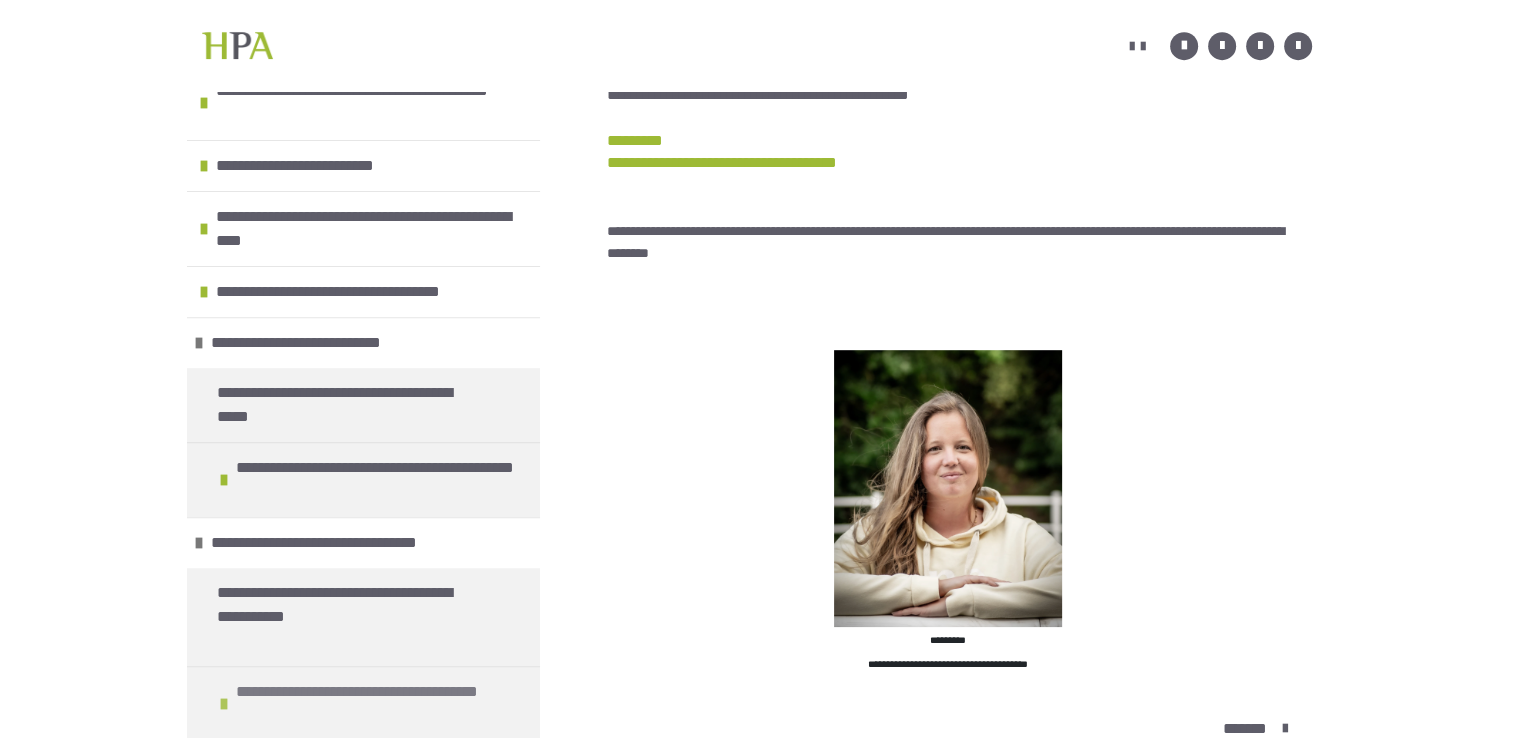 scroll, scrollTop: 748, scrollLeft: 0, axis: vertical 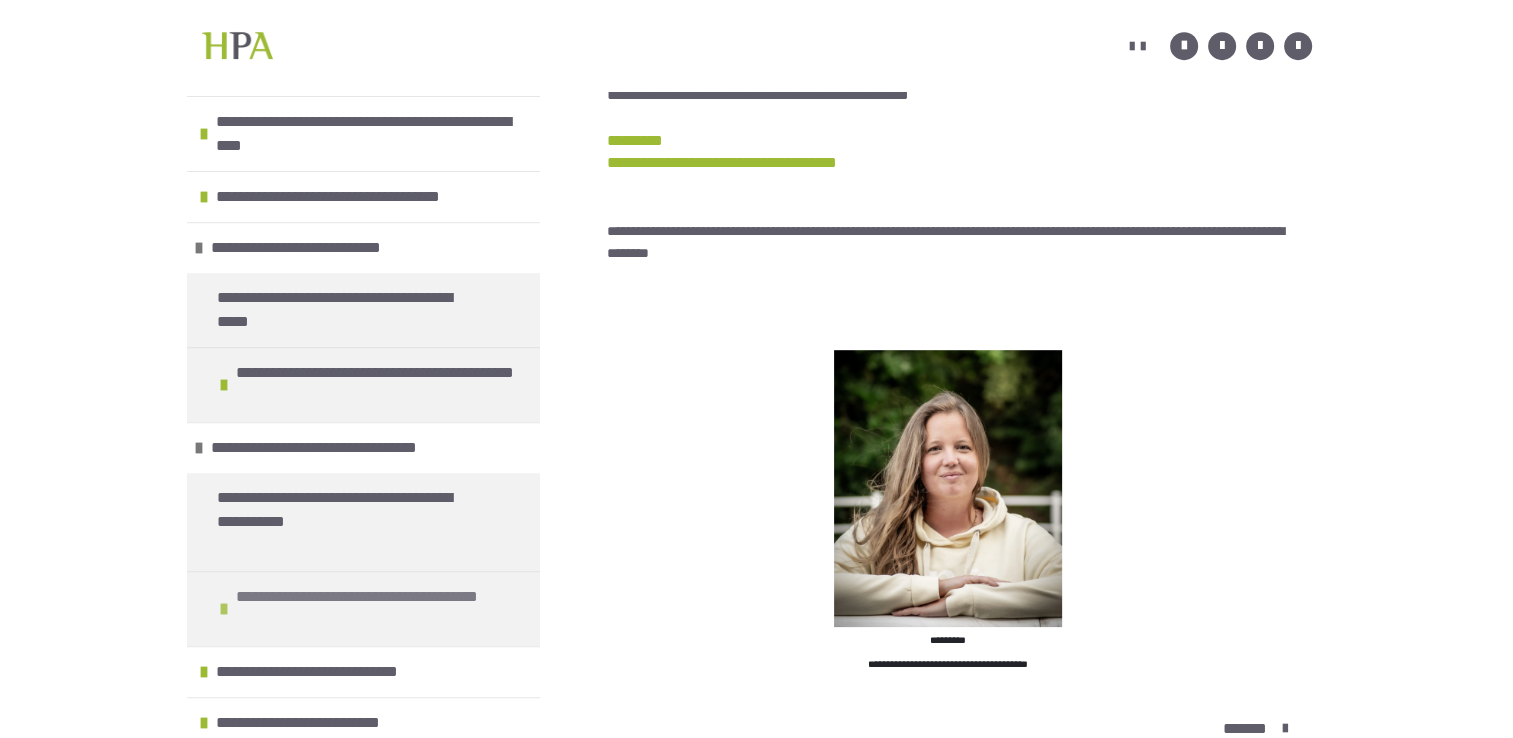 click on "**********" at bounding box center [375, 609] 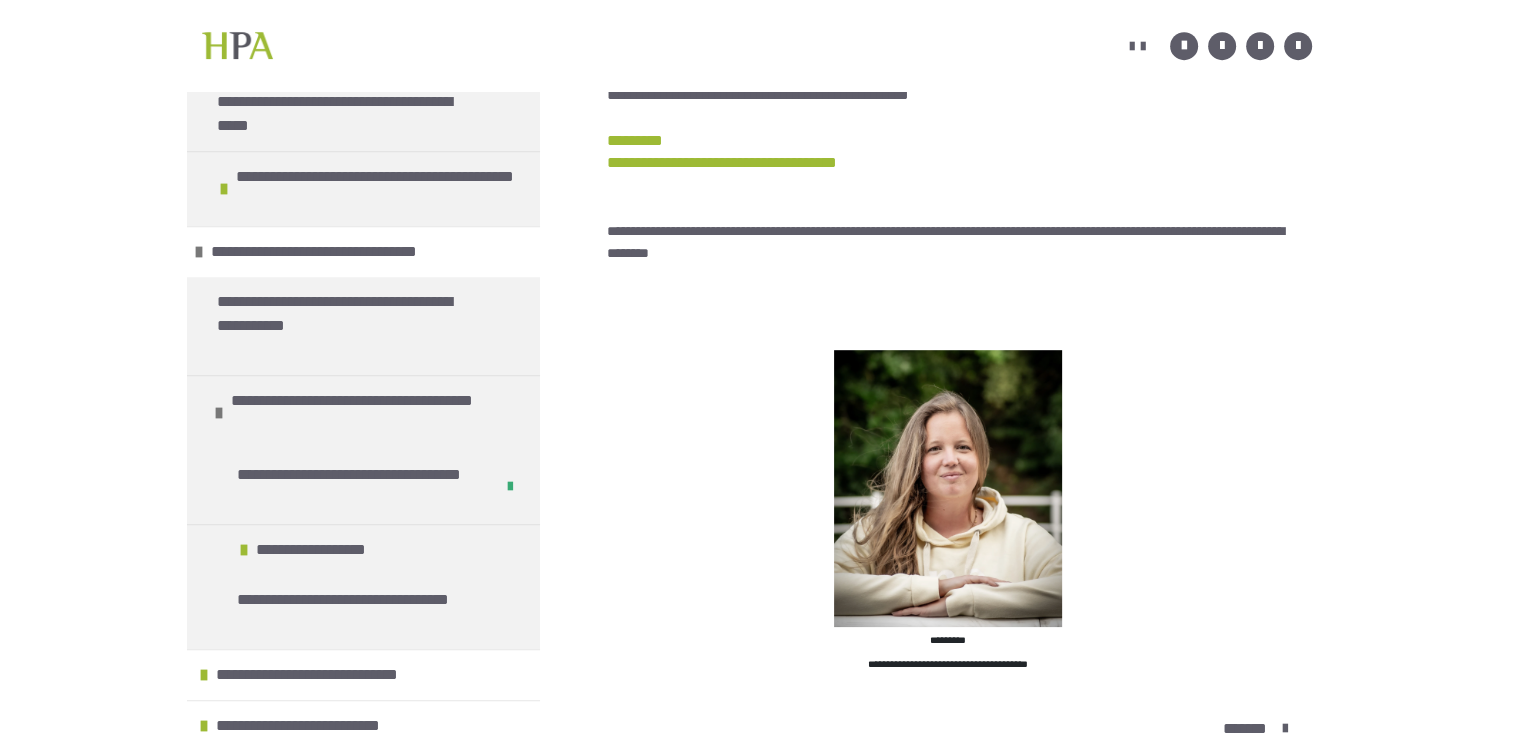 scroll, scrollTop: 947, scrollLeft: 0, axis: vertical 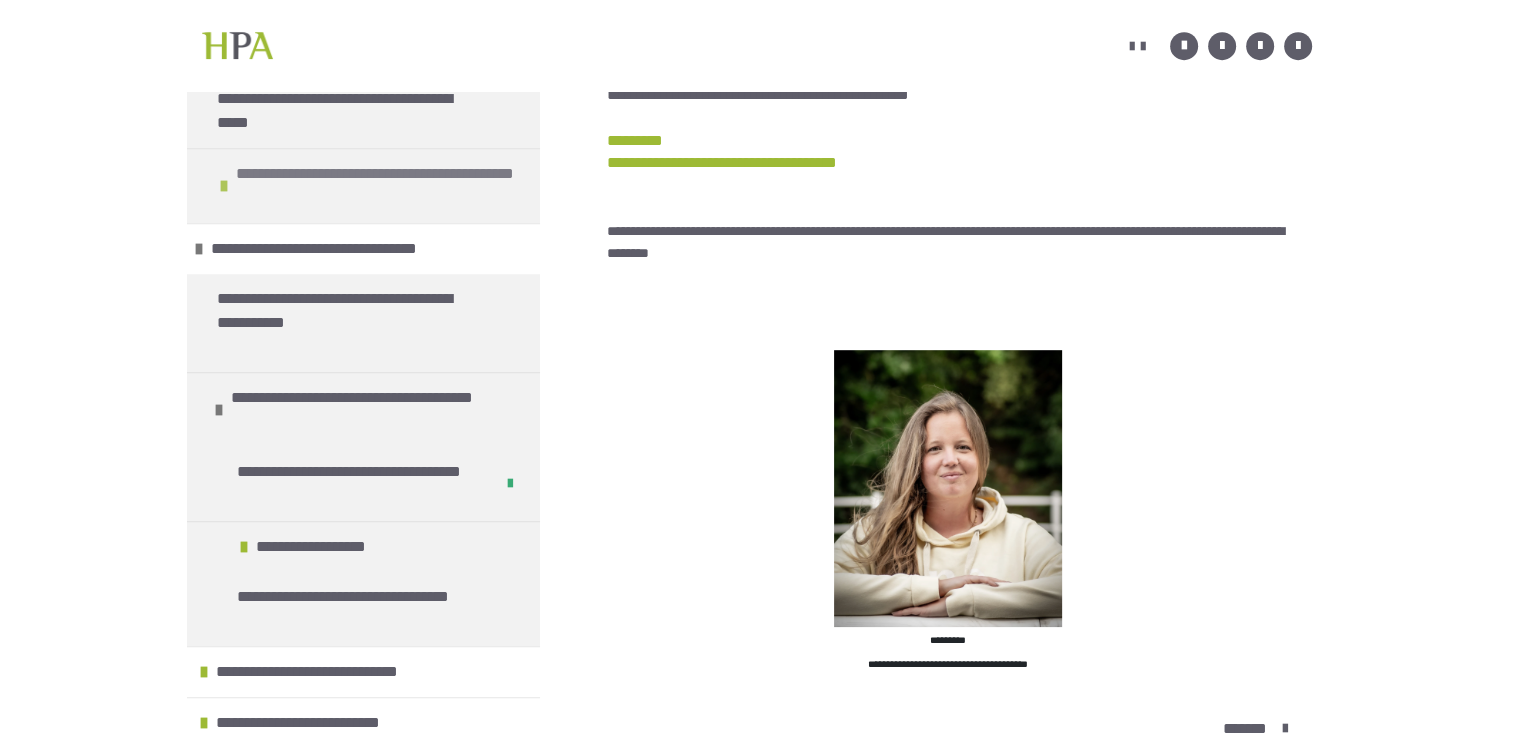 click on "**********" at bounding box center [370, 410] 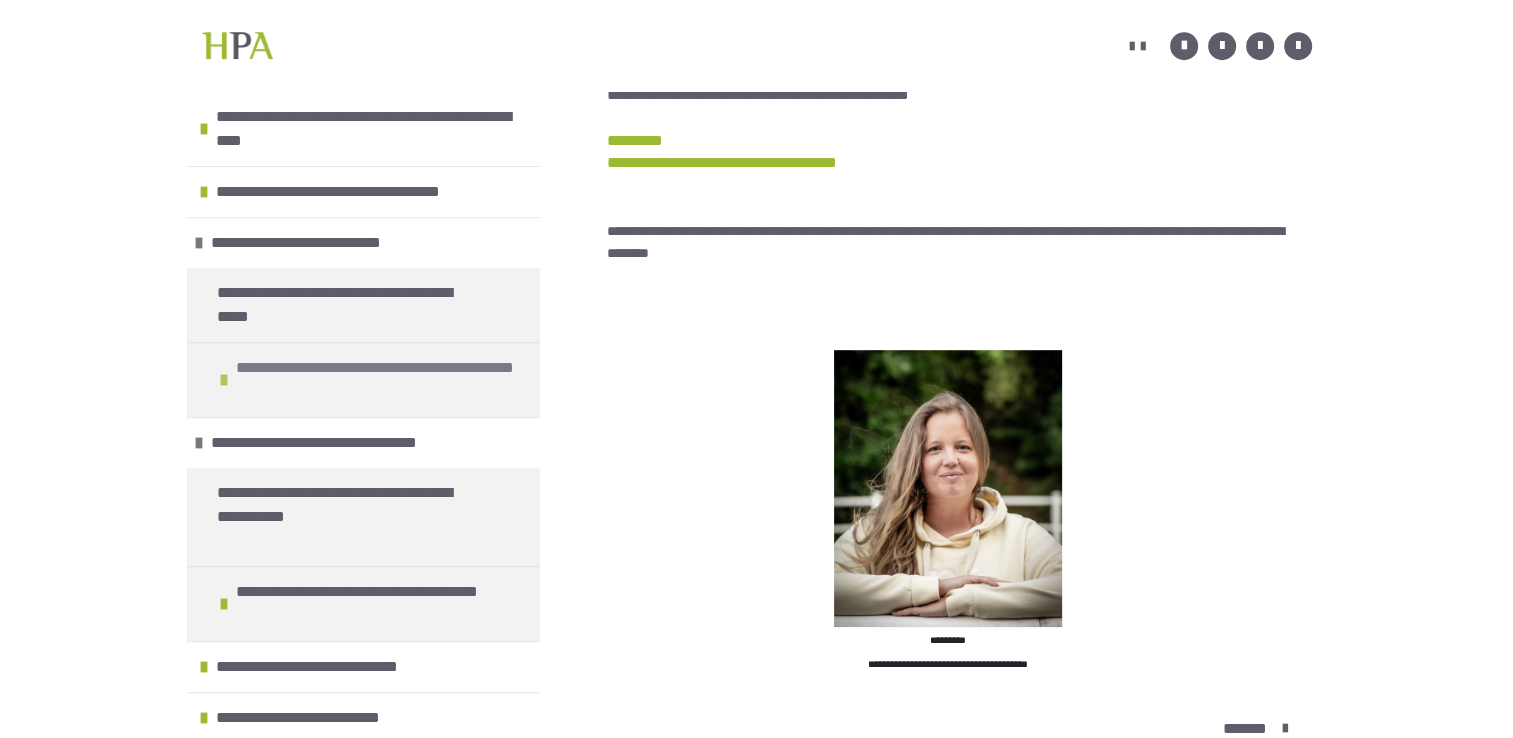scroll, scrollTop: 748, scrollLeft: 0, axis: vertical 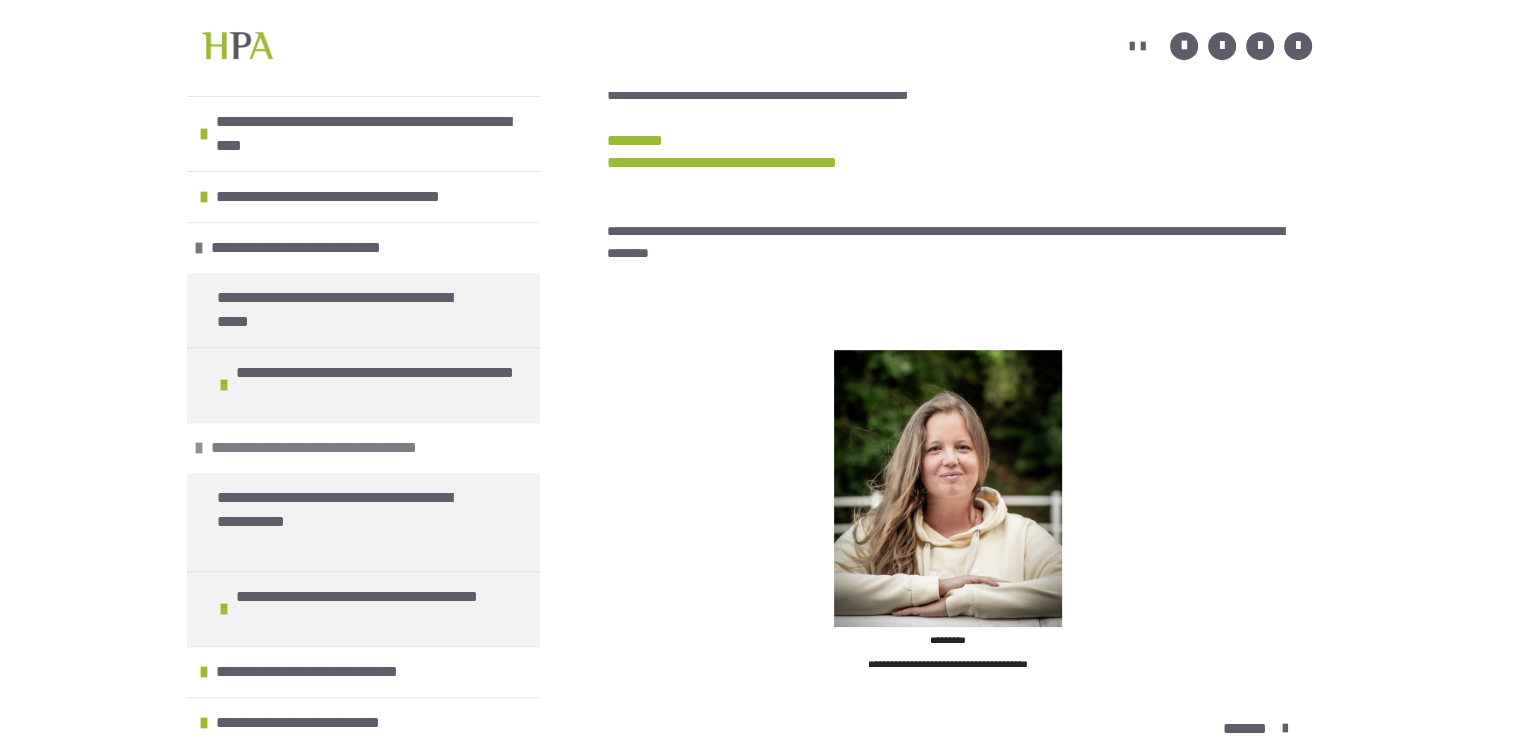 click at bounding box center (199, 448) 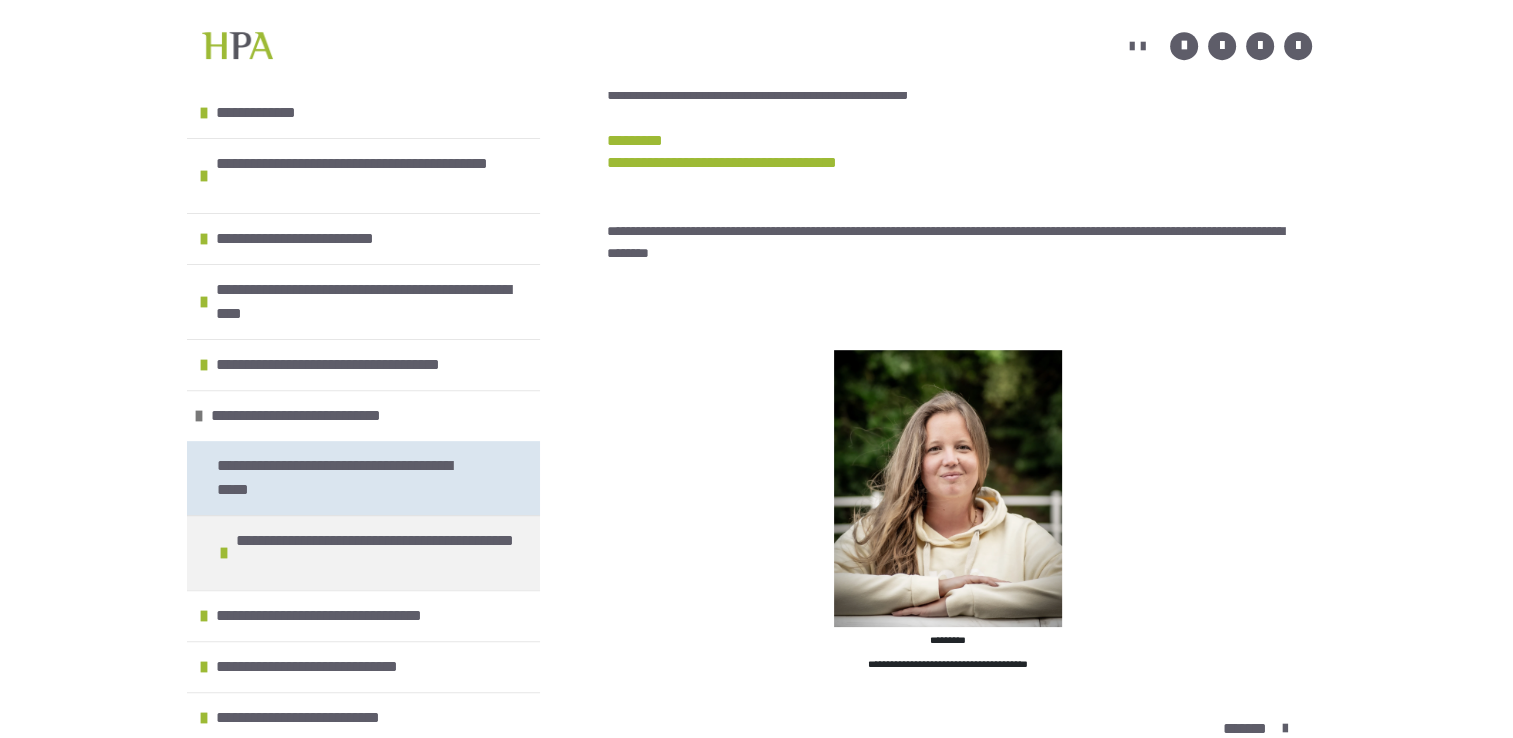 scroll, scrollTop: 576, scrollLeft: 0, axis: vertical 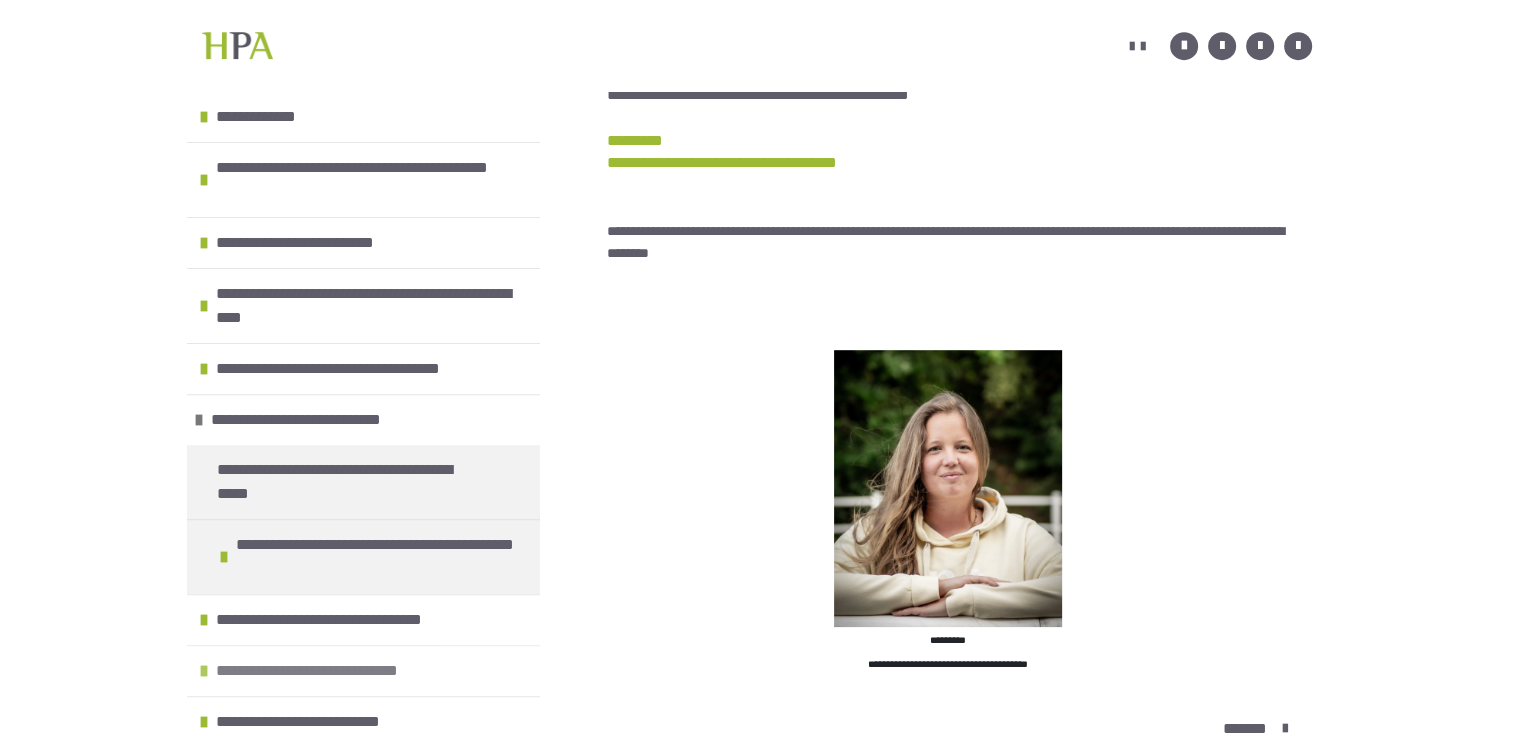 click on "**********" at bounding box center (363, 670) 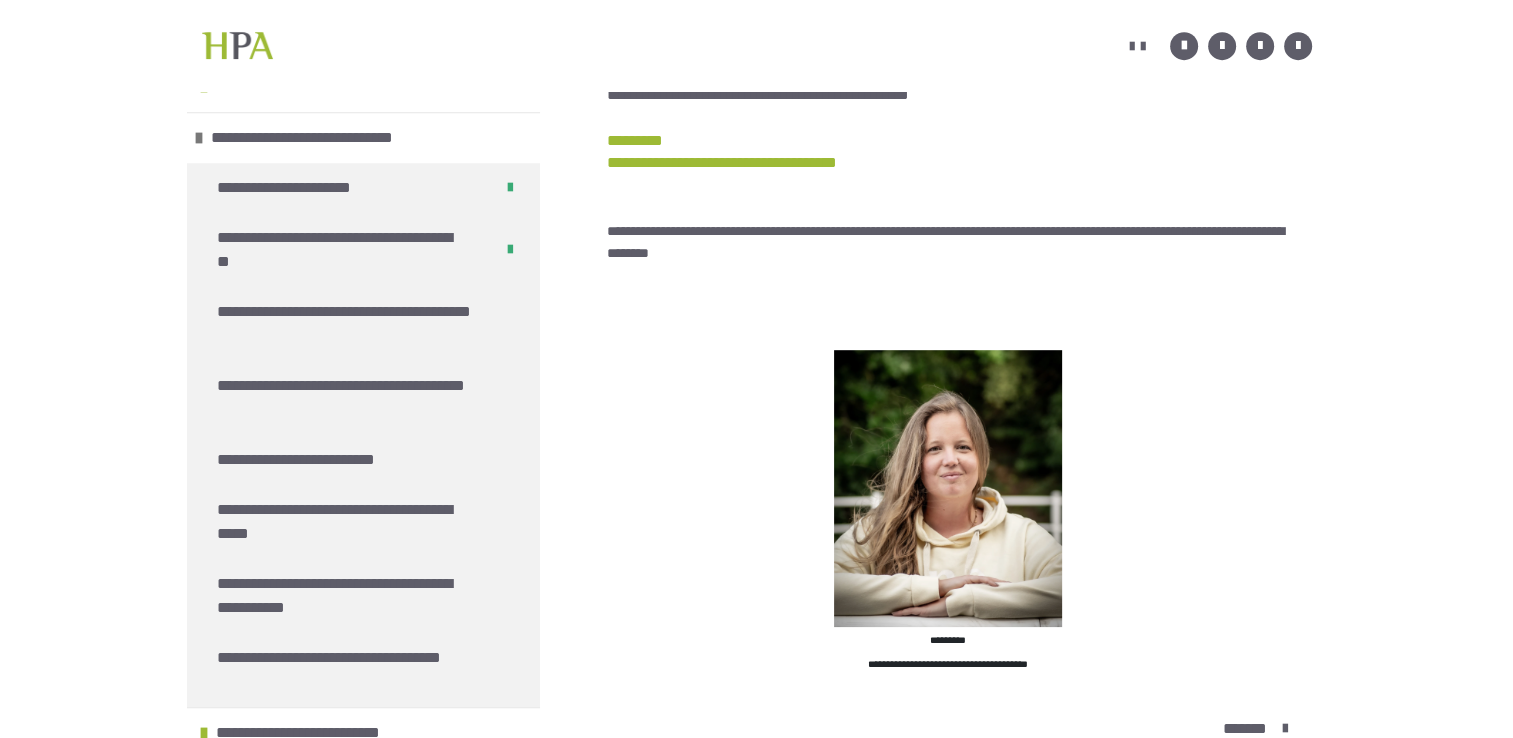 scroll, scrollTop: 1120, scrollLeft: 0, axis: vertical 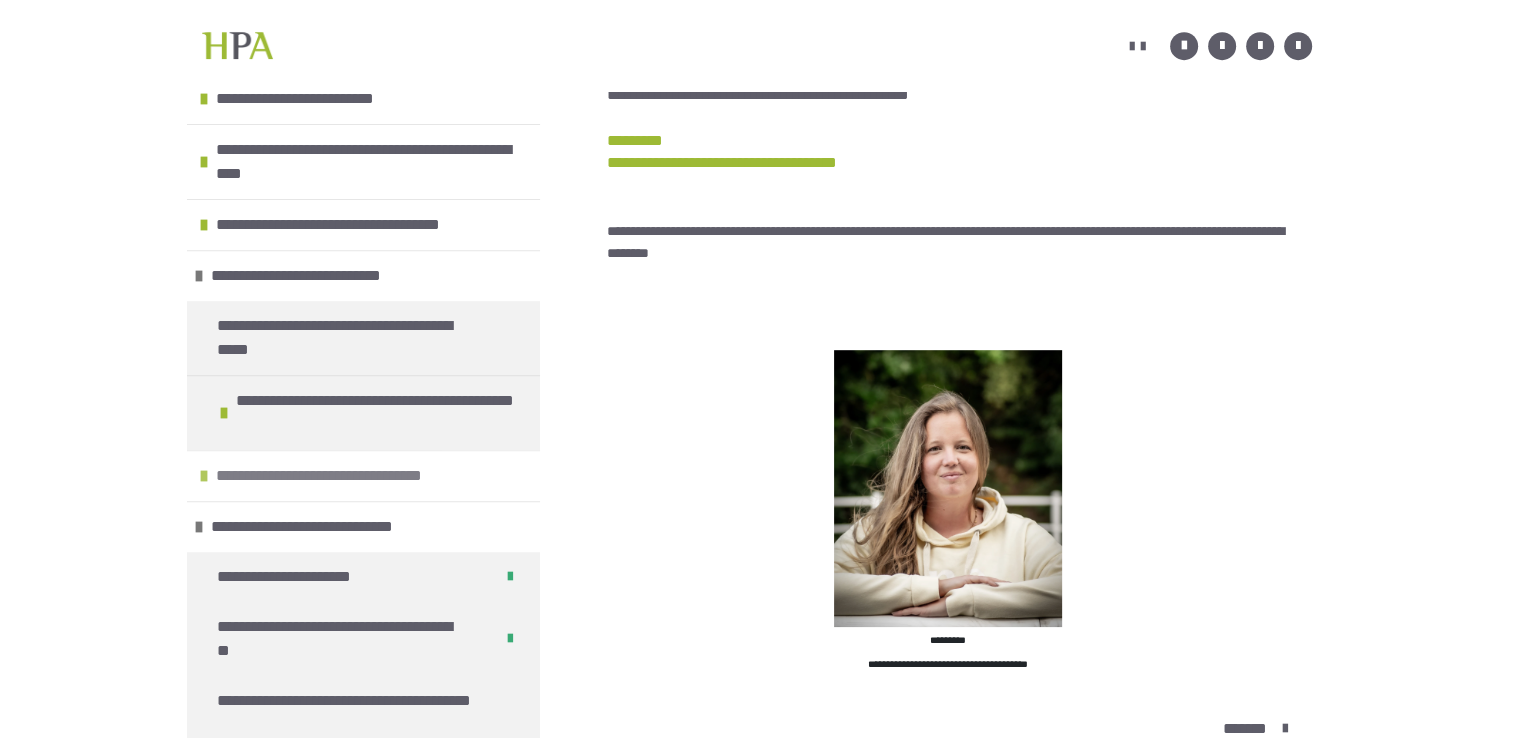 click at bounding box center [204, 476] 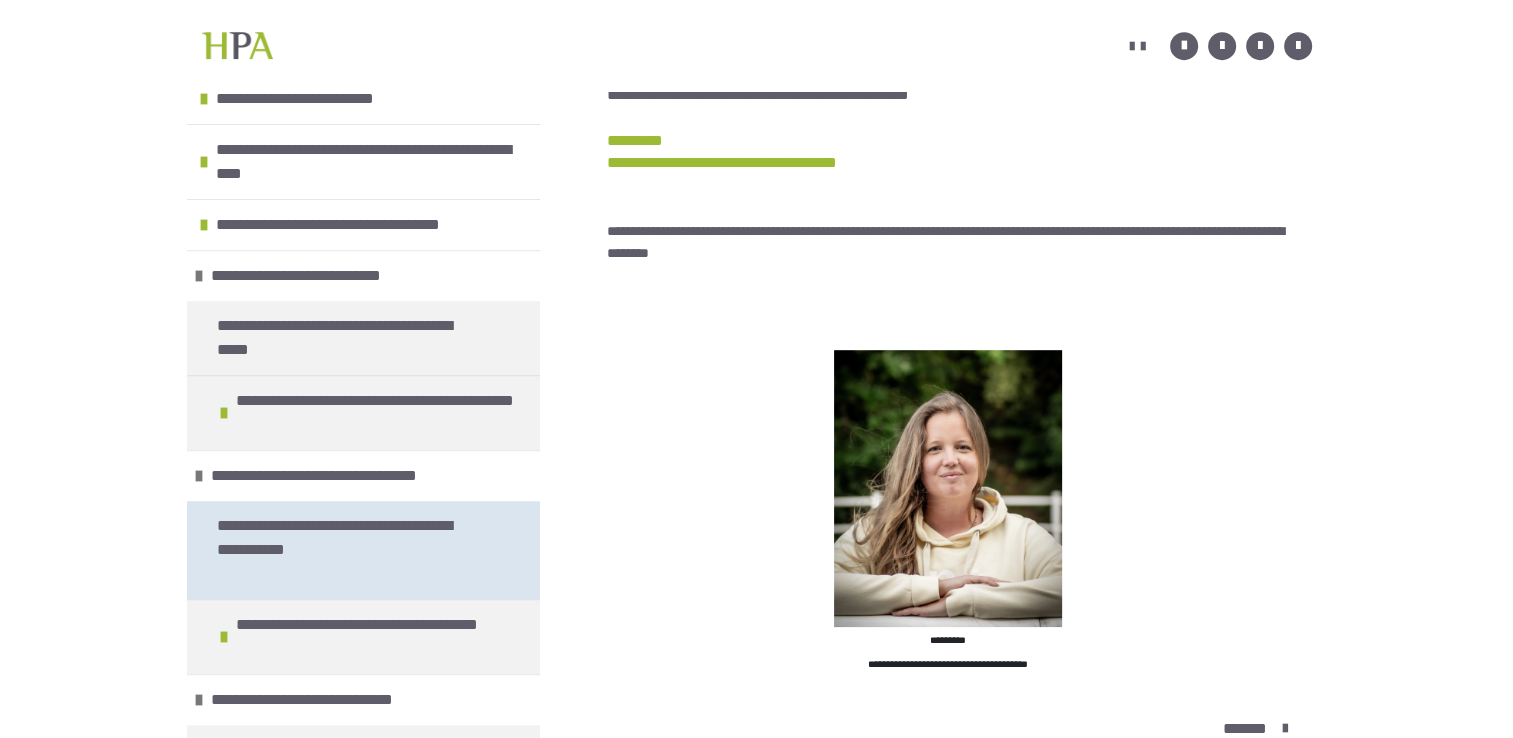 click on "**********" at bounding box center [348, 550] 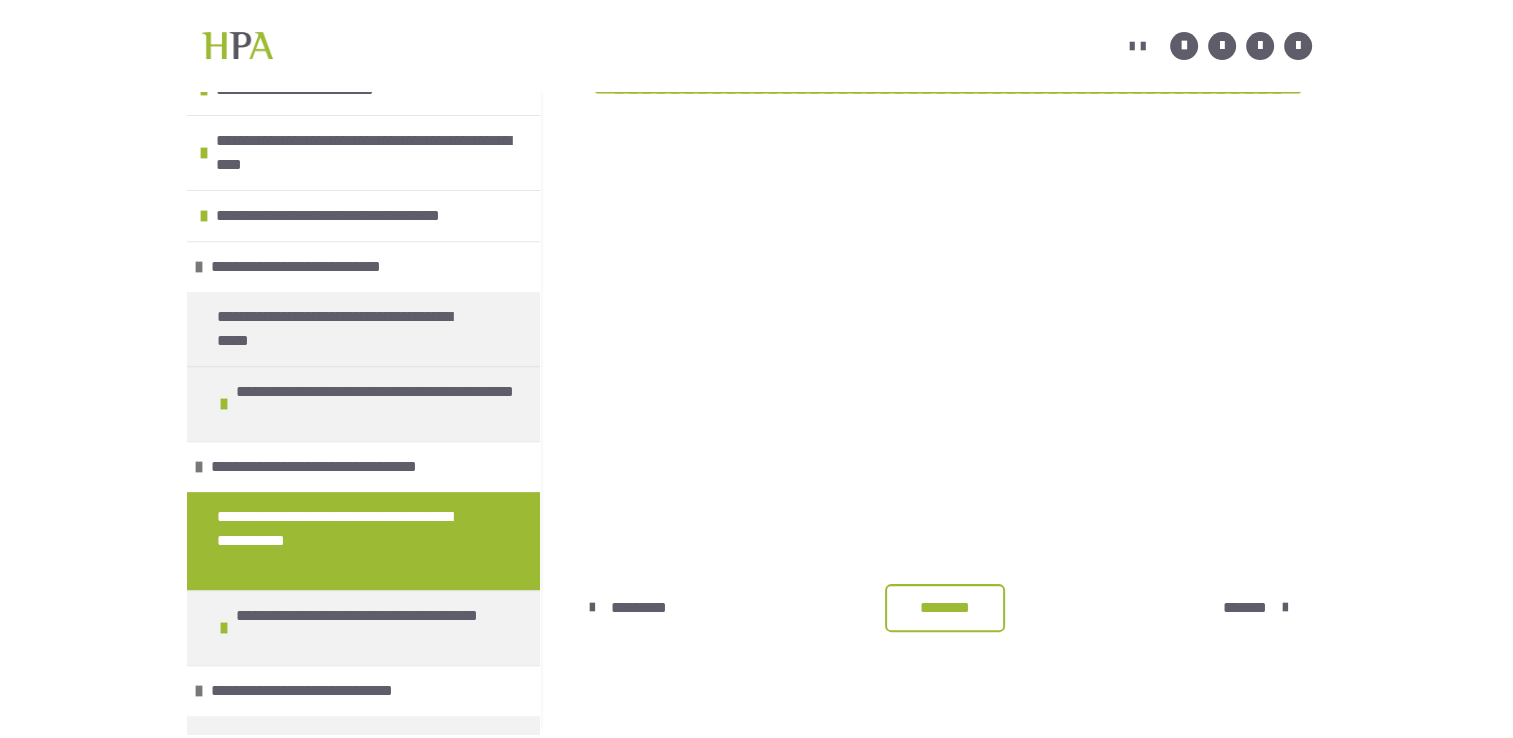 scroll, scrollTop: 23, scrollLeft: 0, axis: vertical 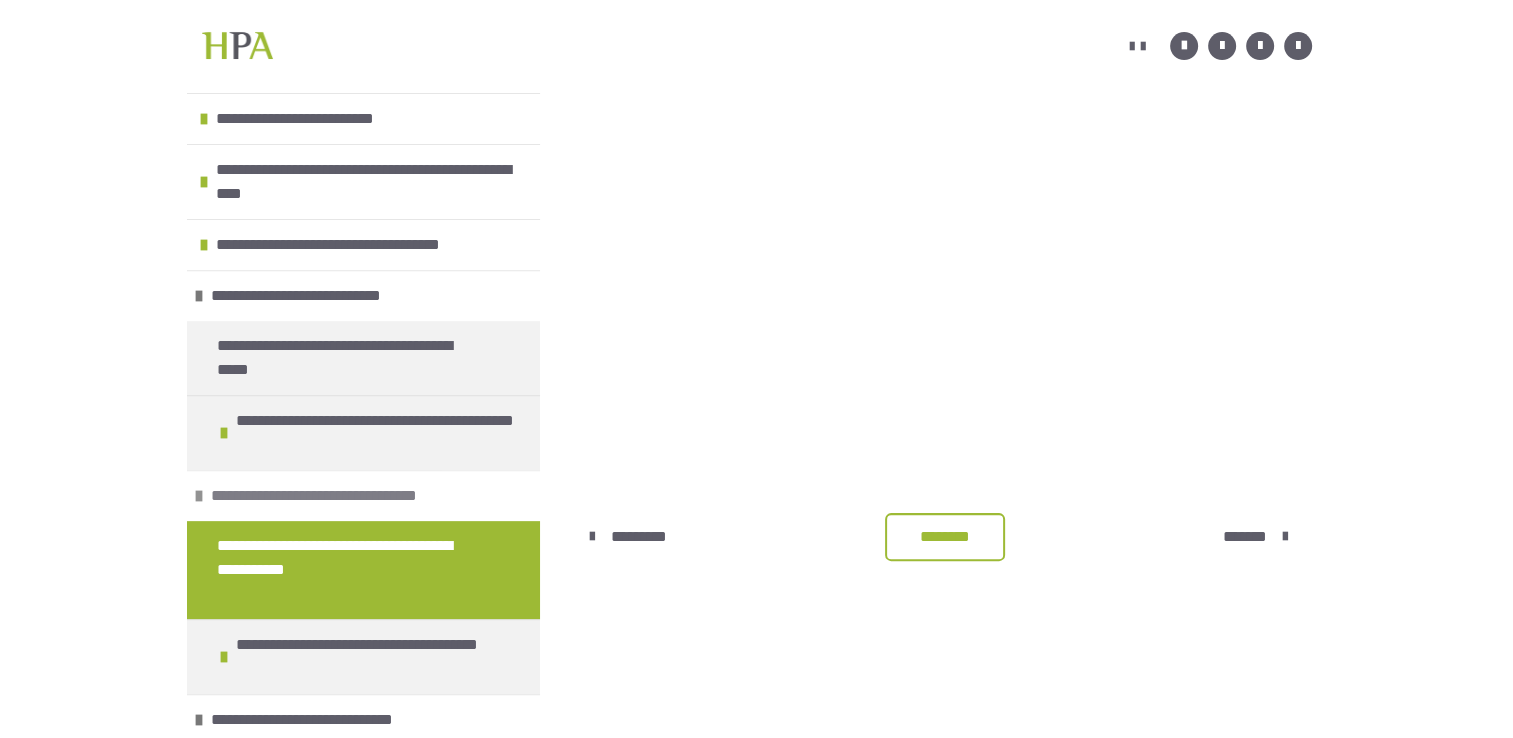 click on "**********" at bounding box center [346, 496] 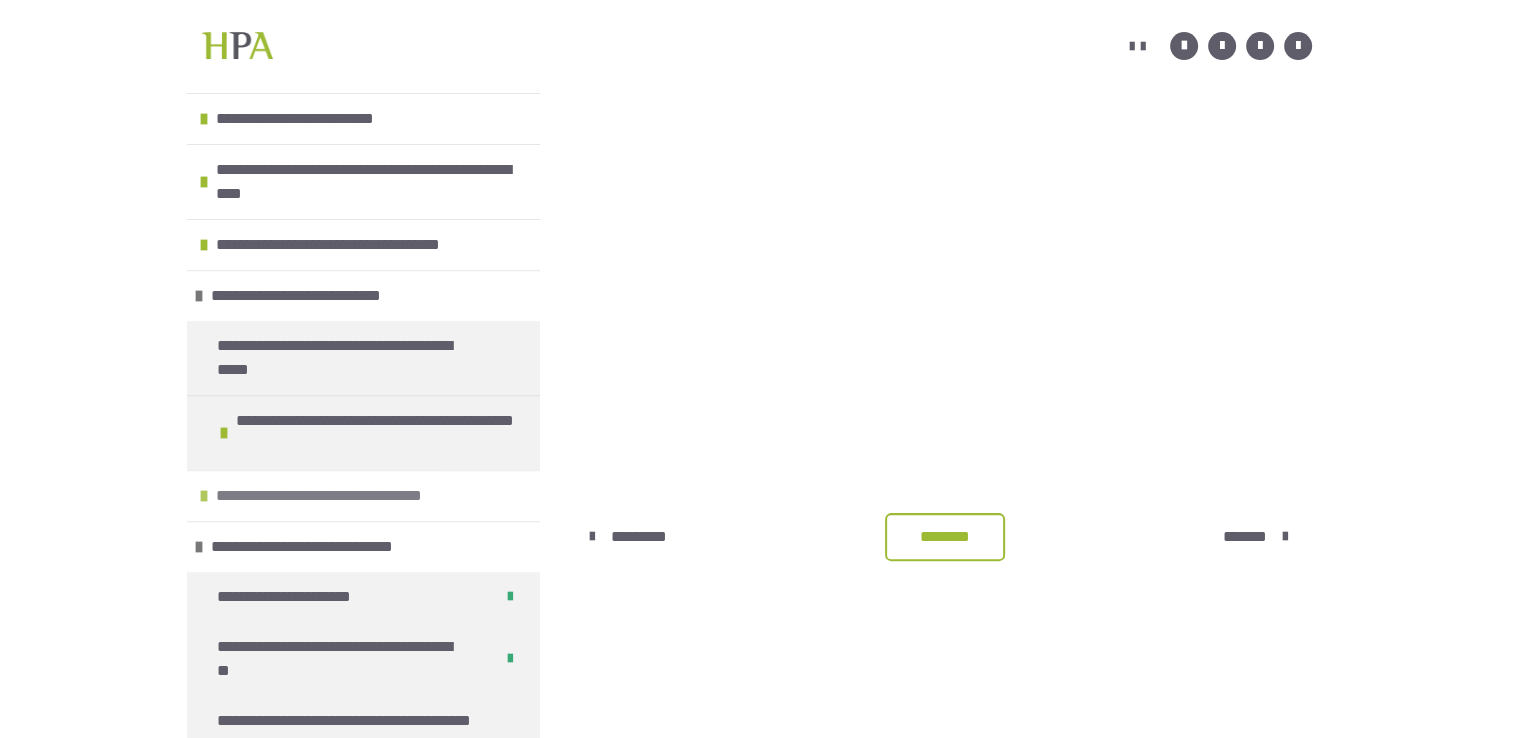 click on "**********" at bounding box center [351, 496] 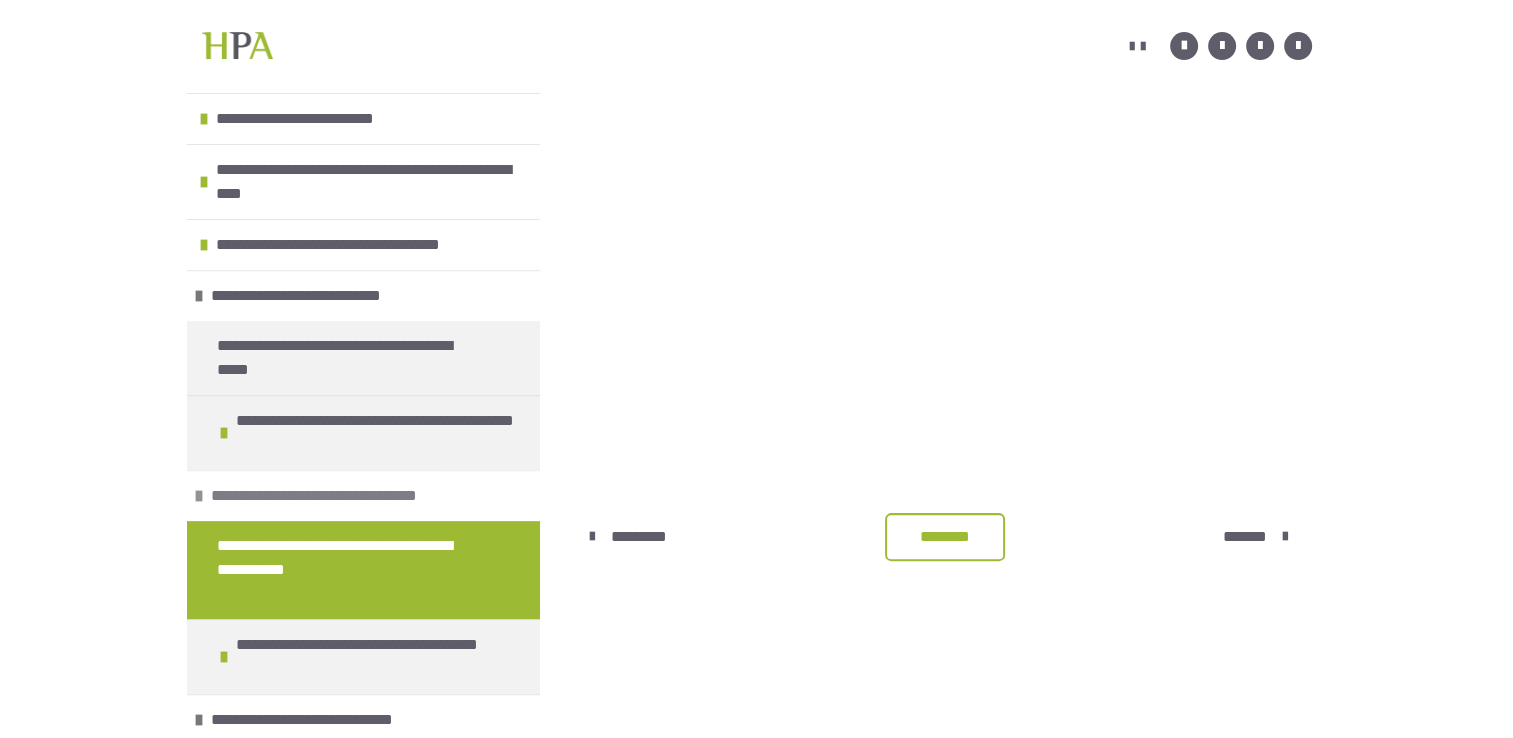 click on "**********" at bounding box center (346, 496) 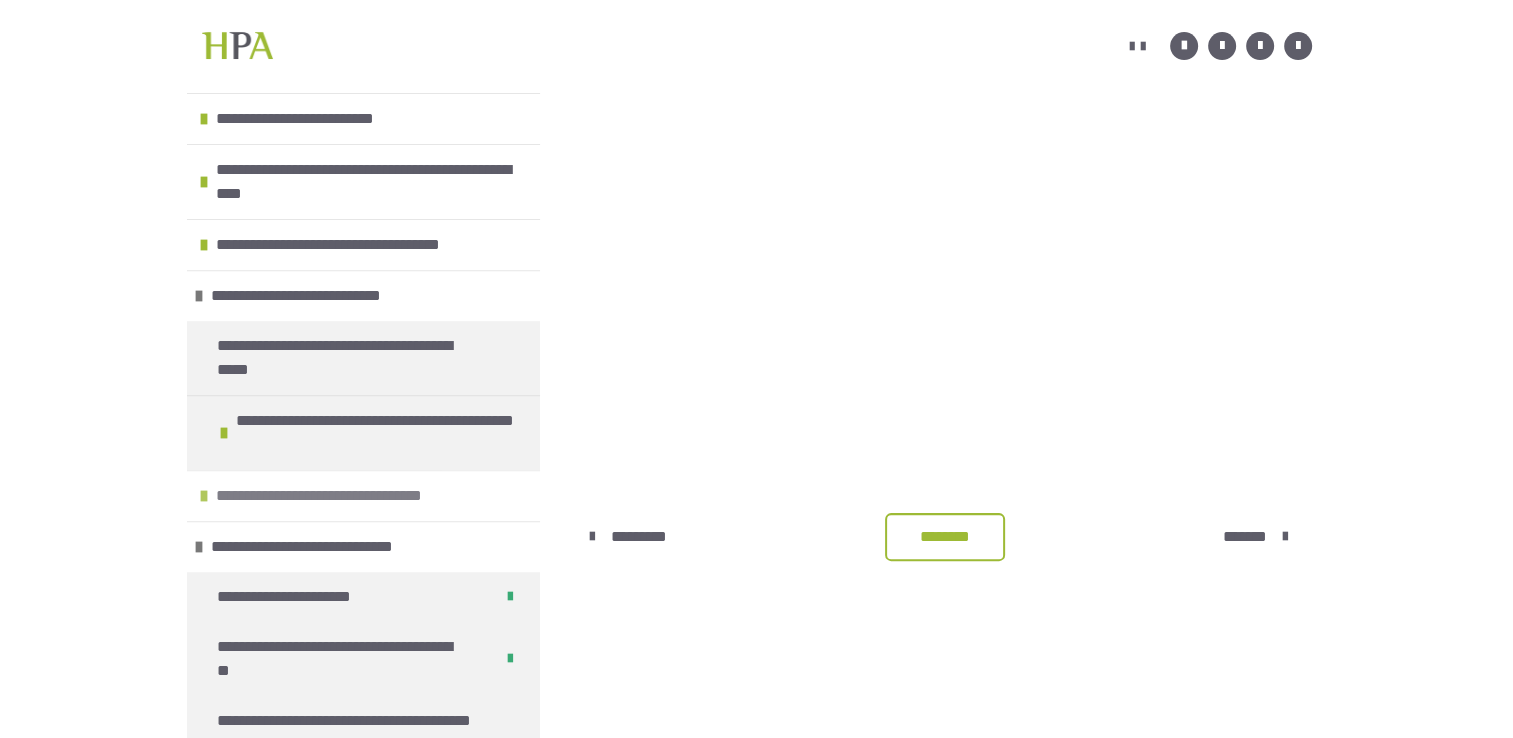 click on "**********" at bounding box center (351, 496) 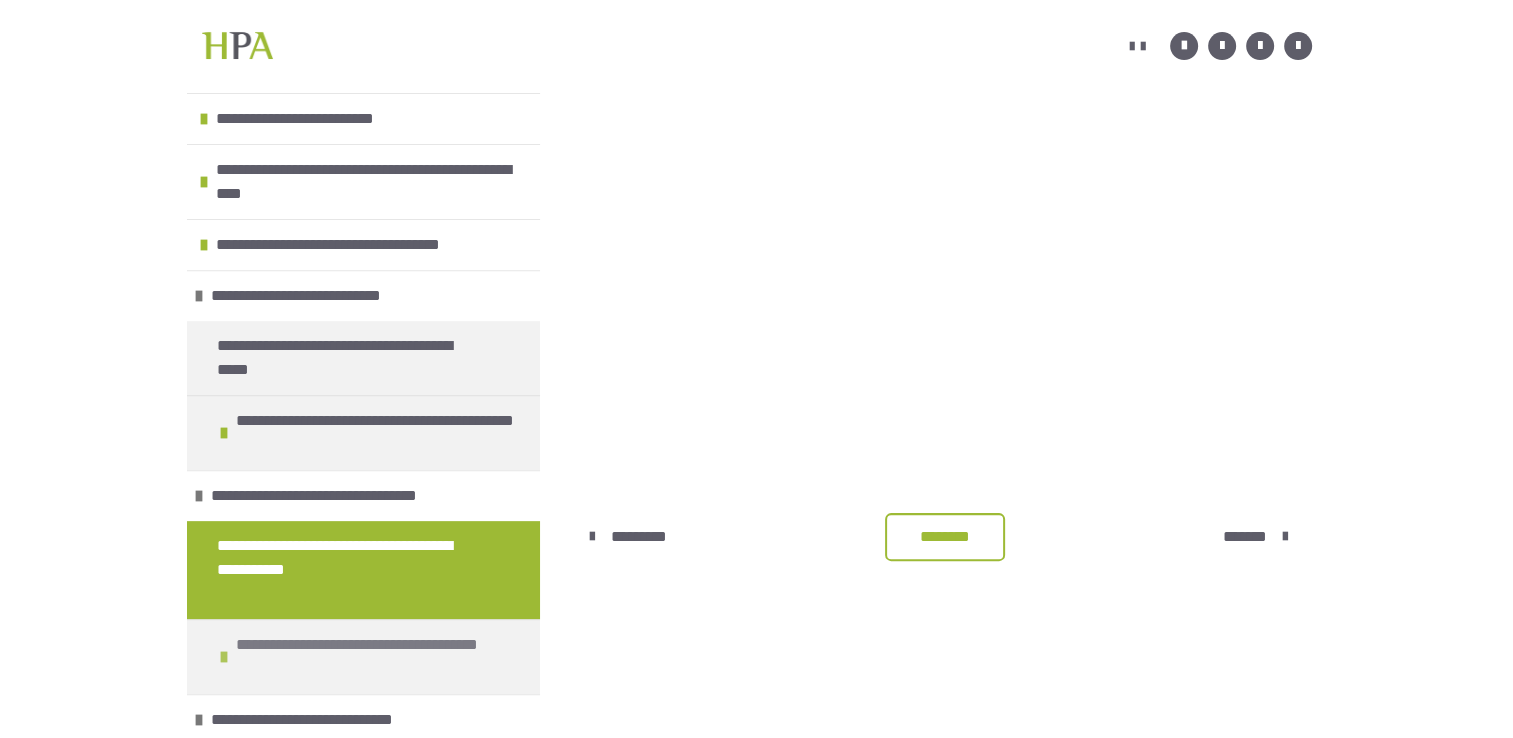 click on "**********" at bounding box center (375, 657) 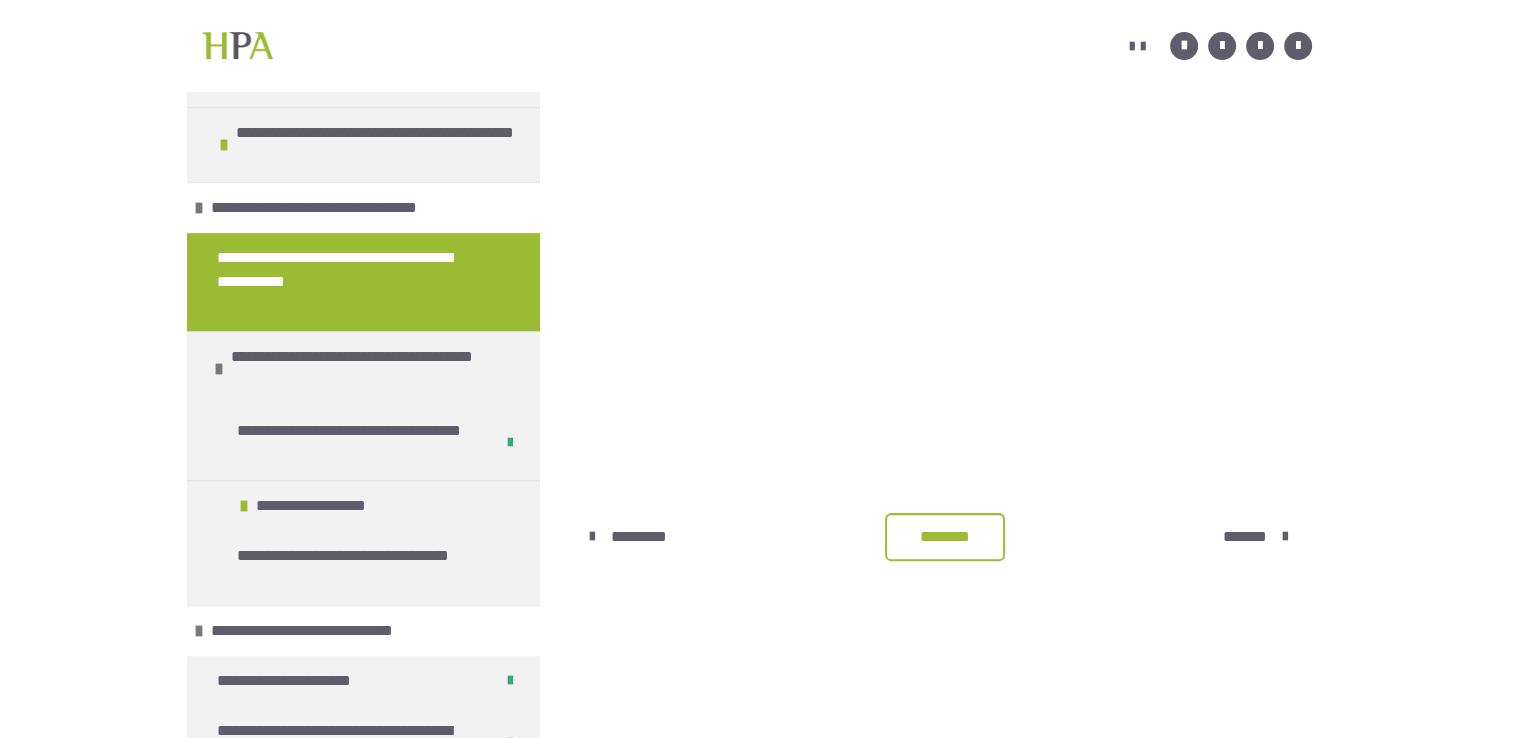 scroll, scrollTop: 991, scrollLeft: 0, axis: vertical 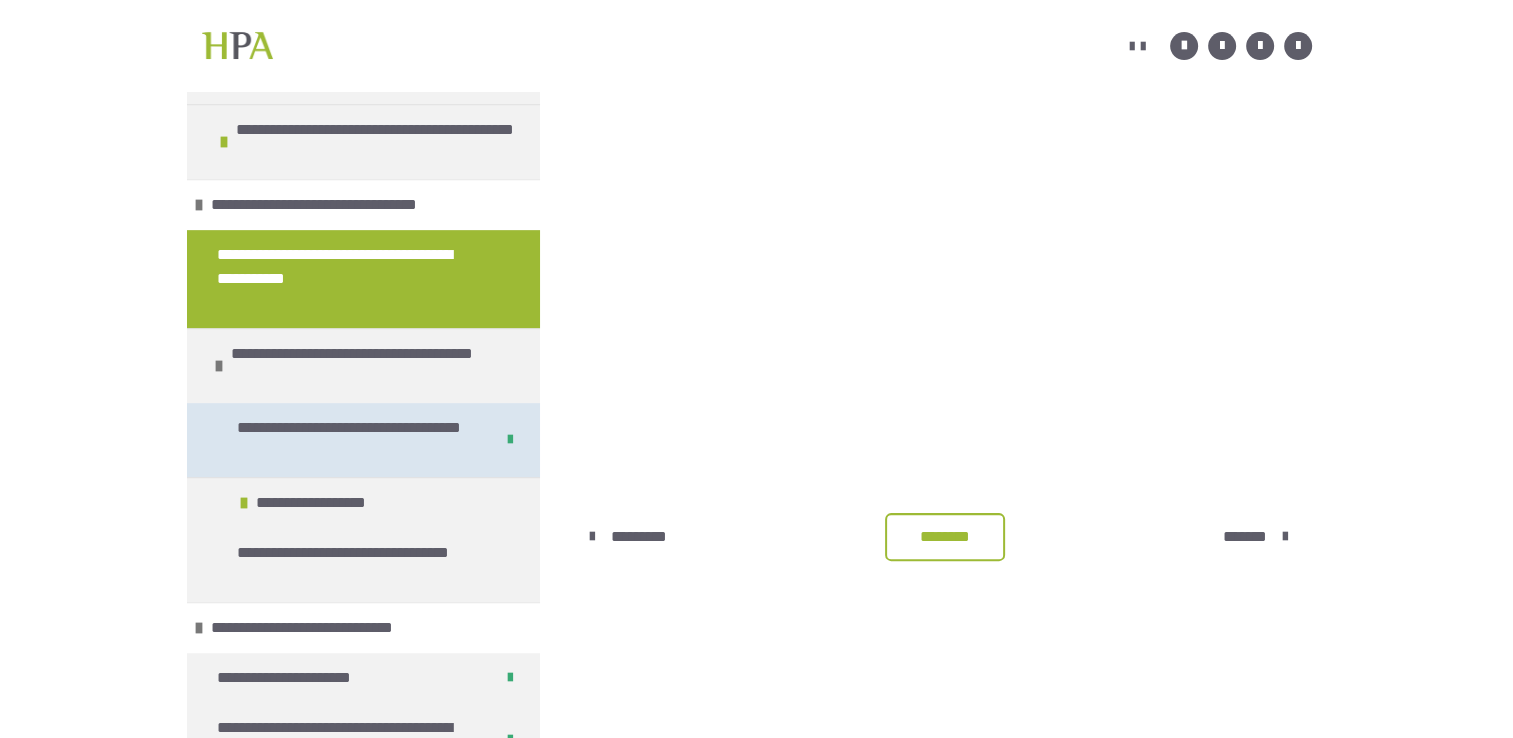 click on "**********" at bounding box center [350, 440] 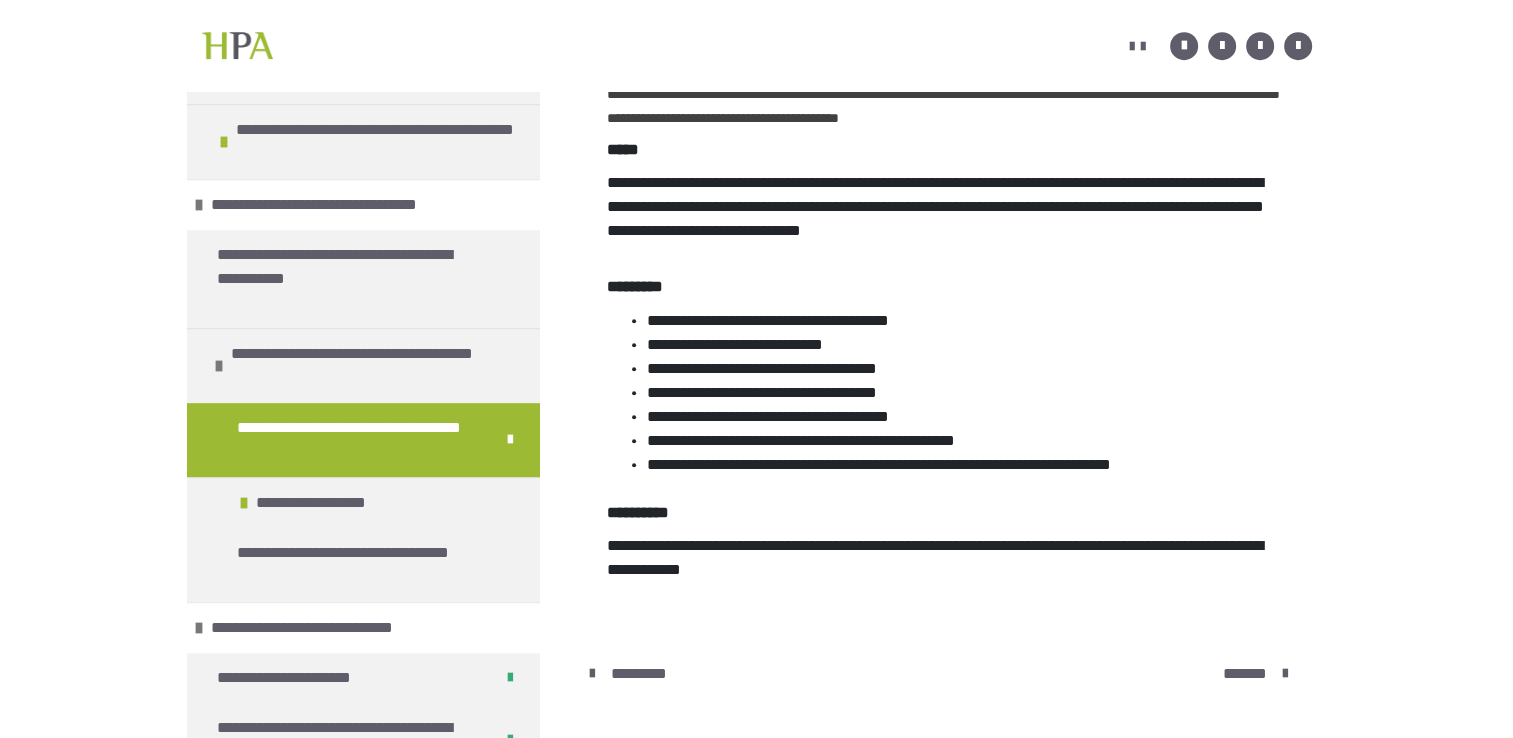 scroll, scrollTop: 1132, scrollLeft: 0, axis: vertical 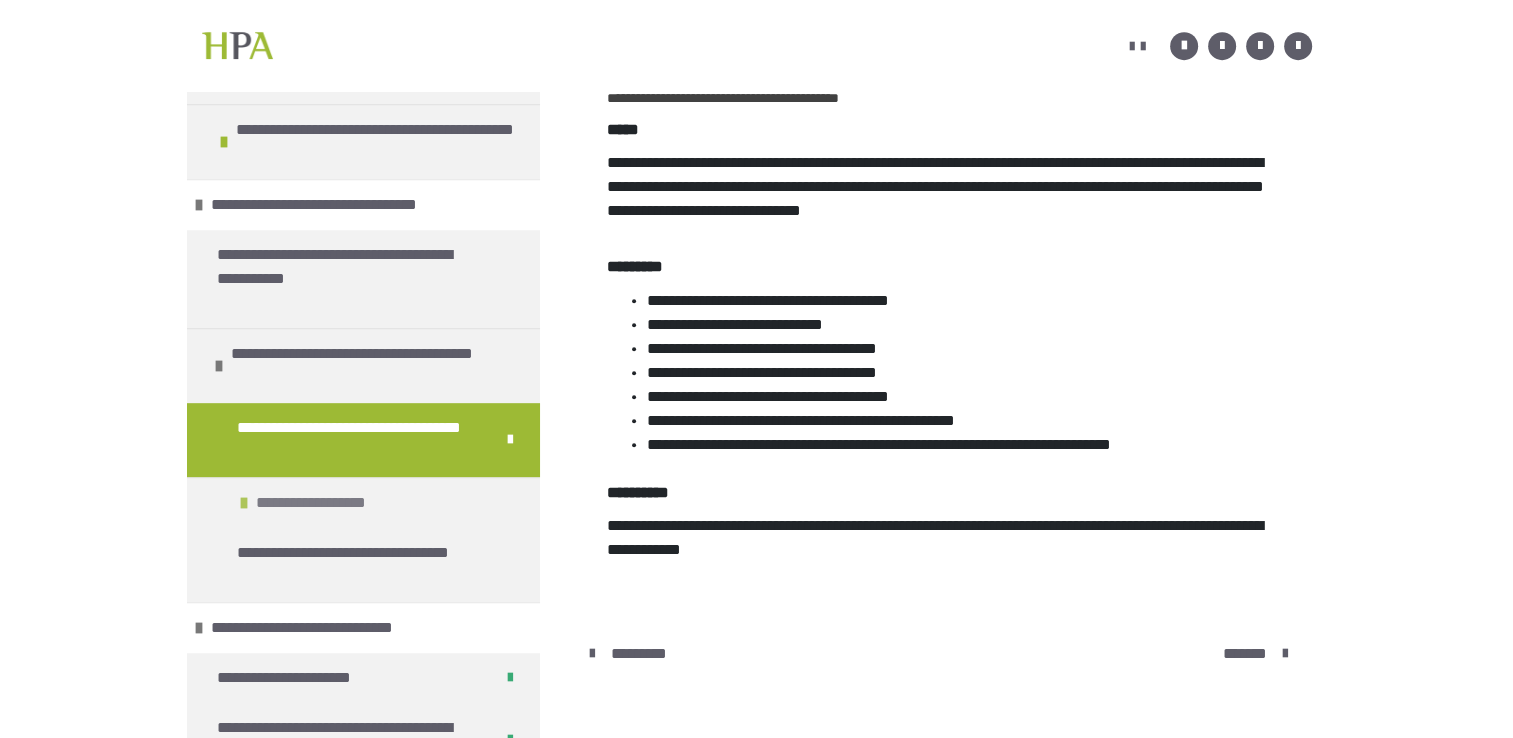 click on "**********" at bounding box center (330, 503) 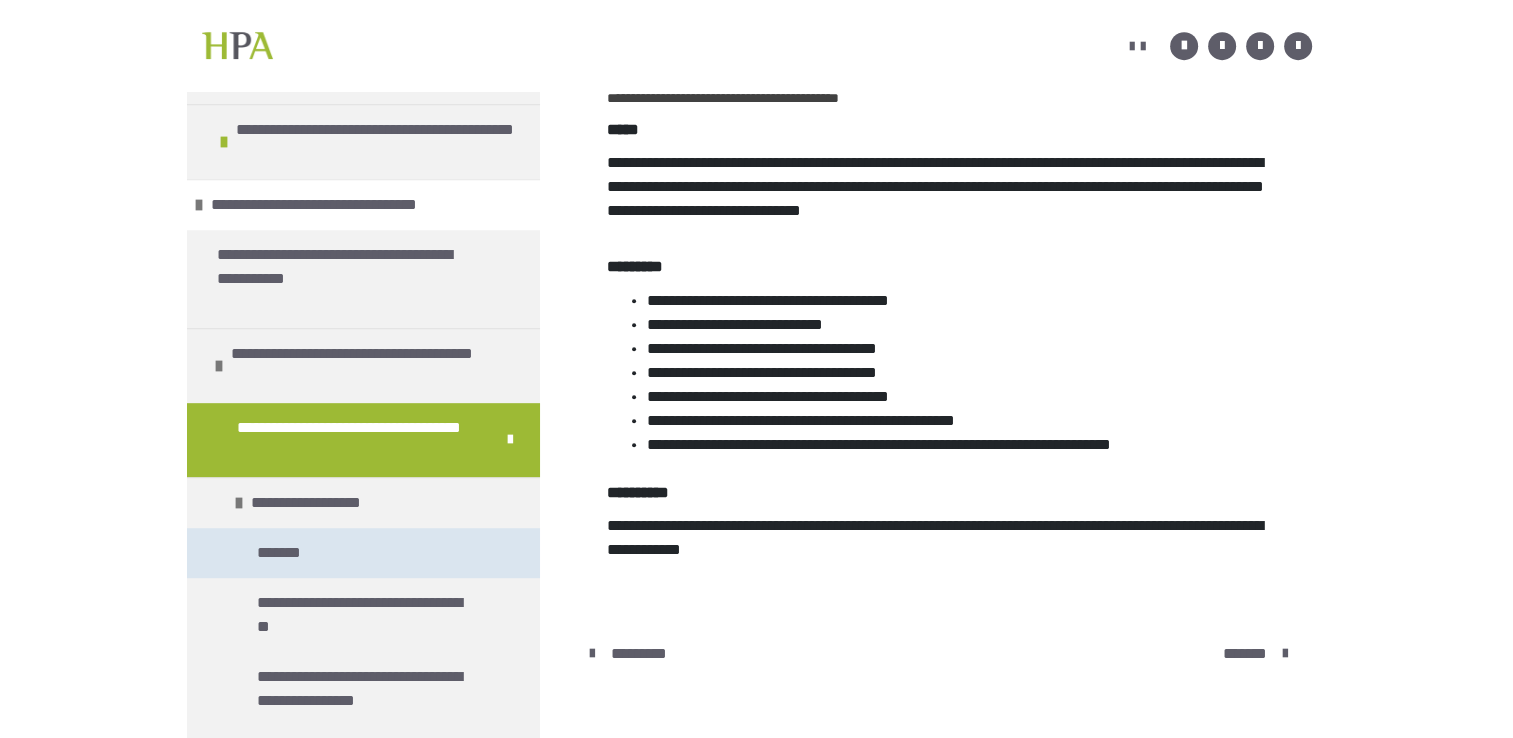 click on "*******" at bounding box center [283, 553] 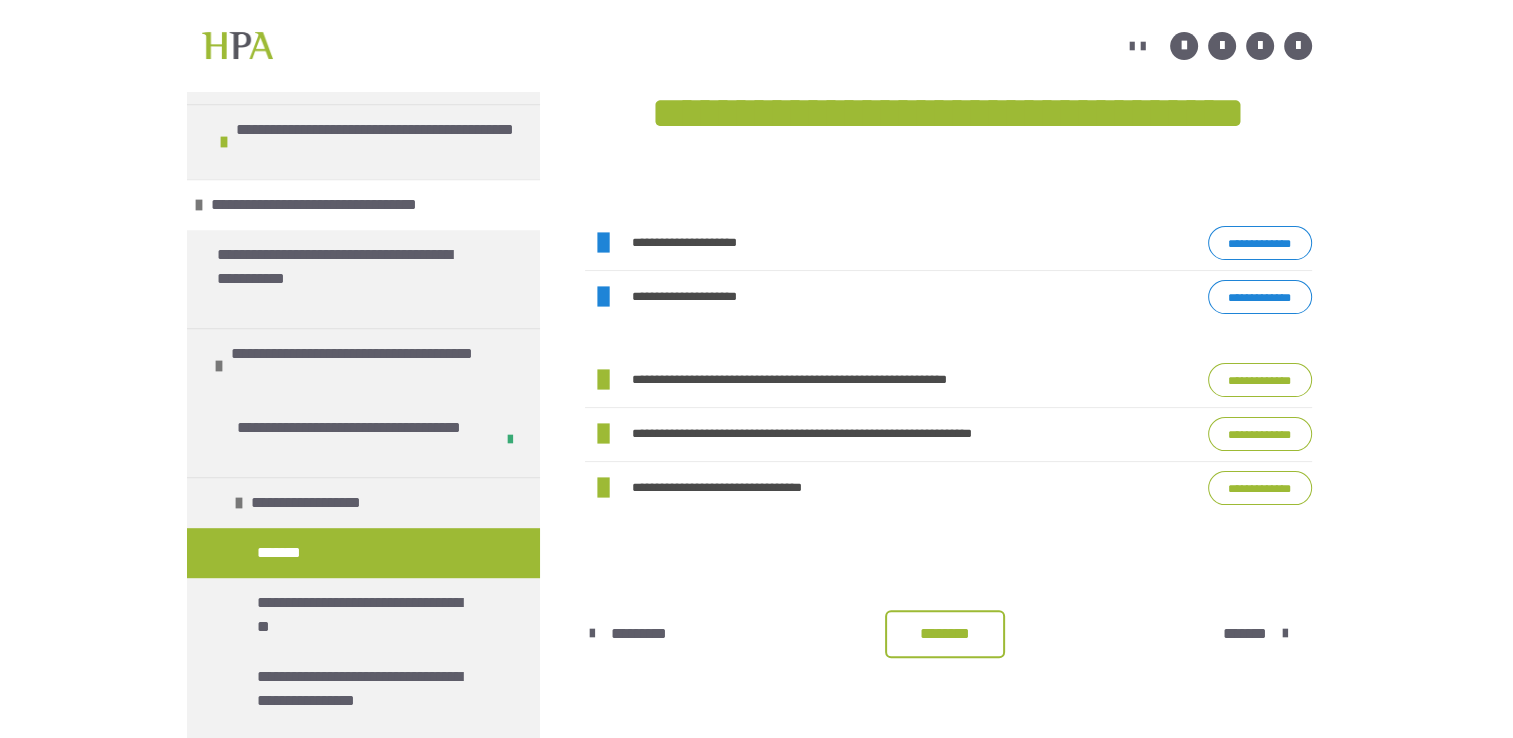 click on "**********" at bounding box center (1260, 243) 